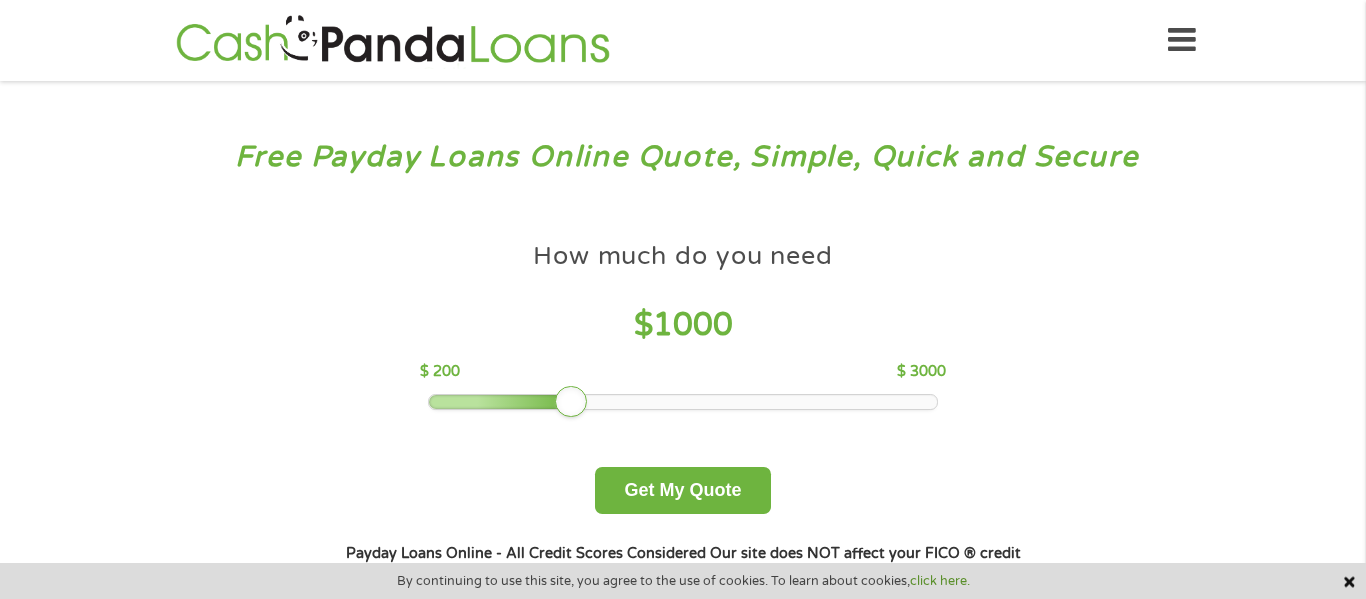 scroll, scrollTop: 0, scrollLeft: 0, axis: both 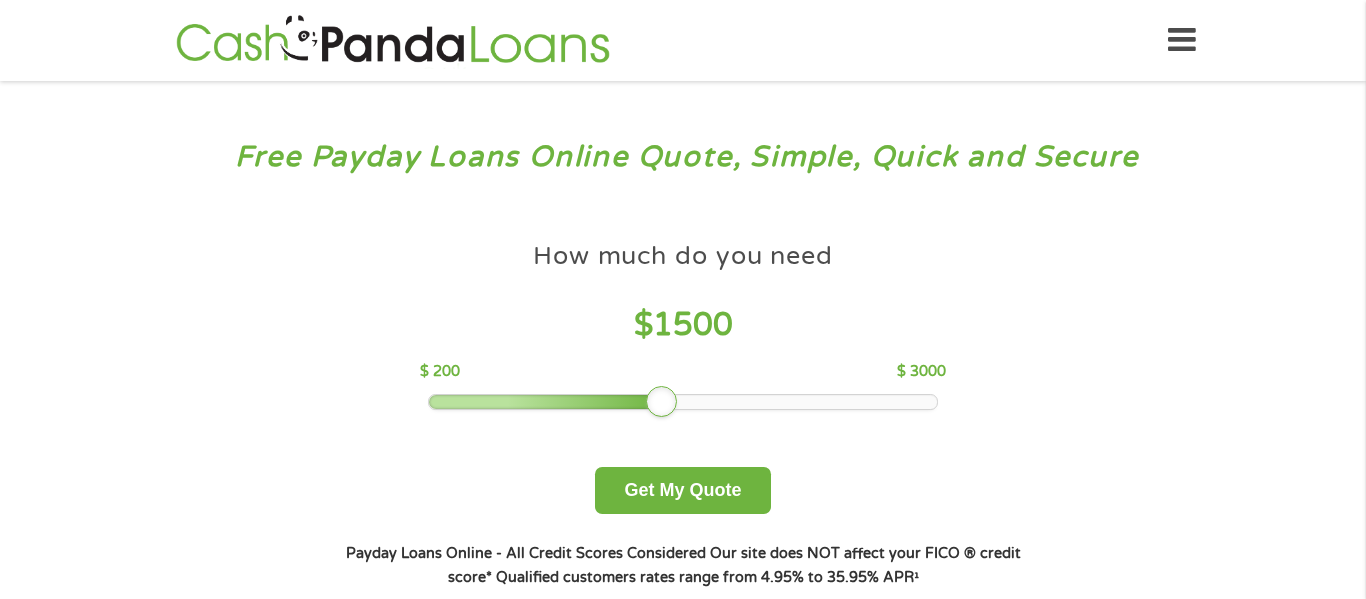 drag, startPoint x: 574, startPoint y: 403, endPoint x: 663, endPoint y: 407, distance: 89.08984 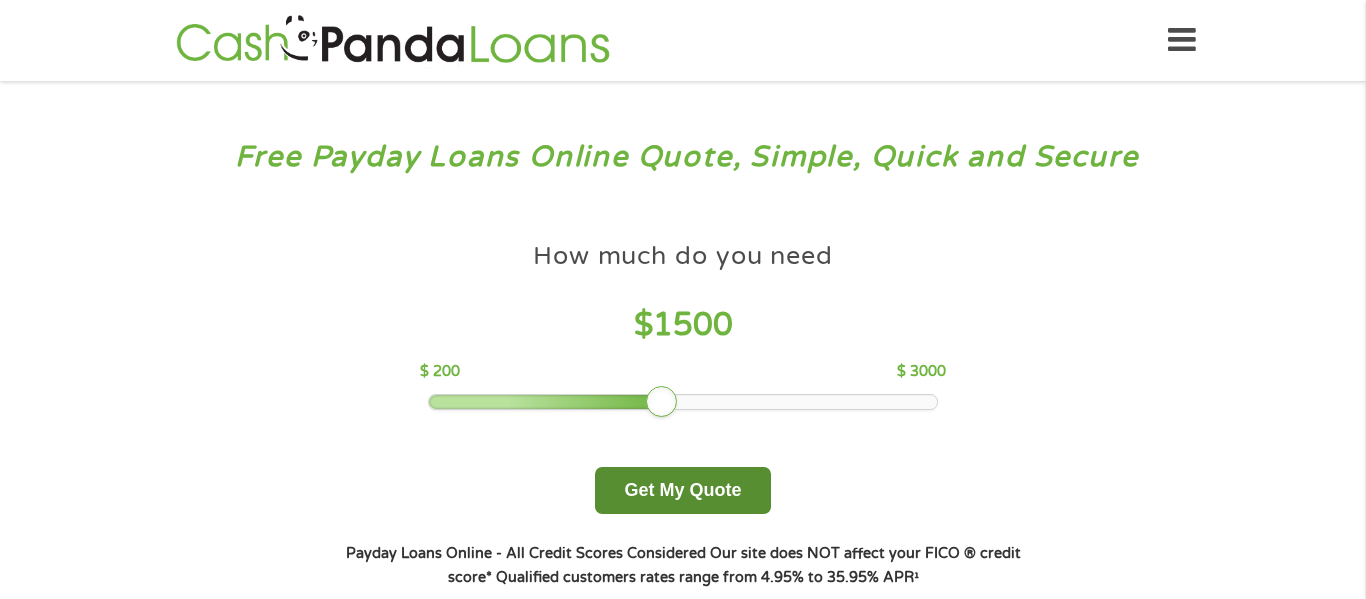 click on "Get My Quote" at bounding box center (682, 490) 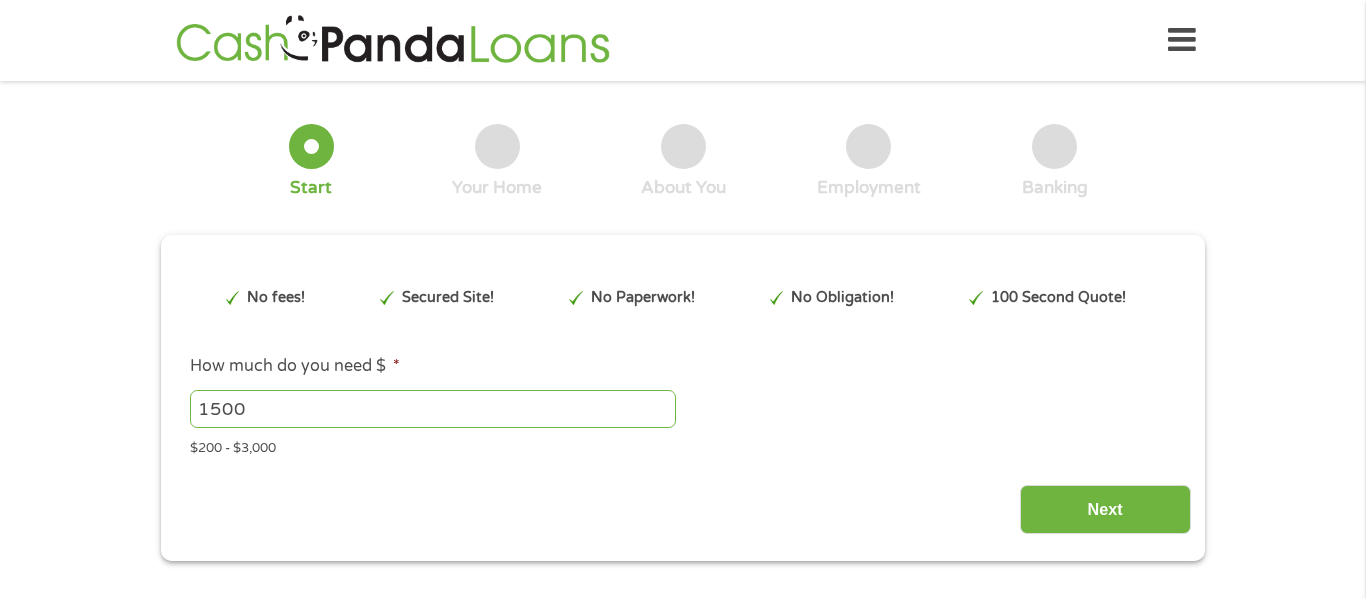 scroll, scrollTop: 0, scrollLeft: 0, axis: both 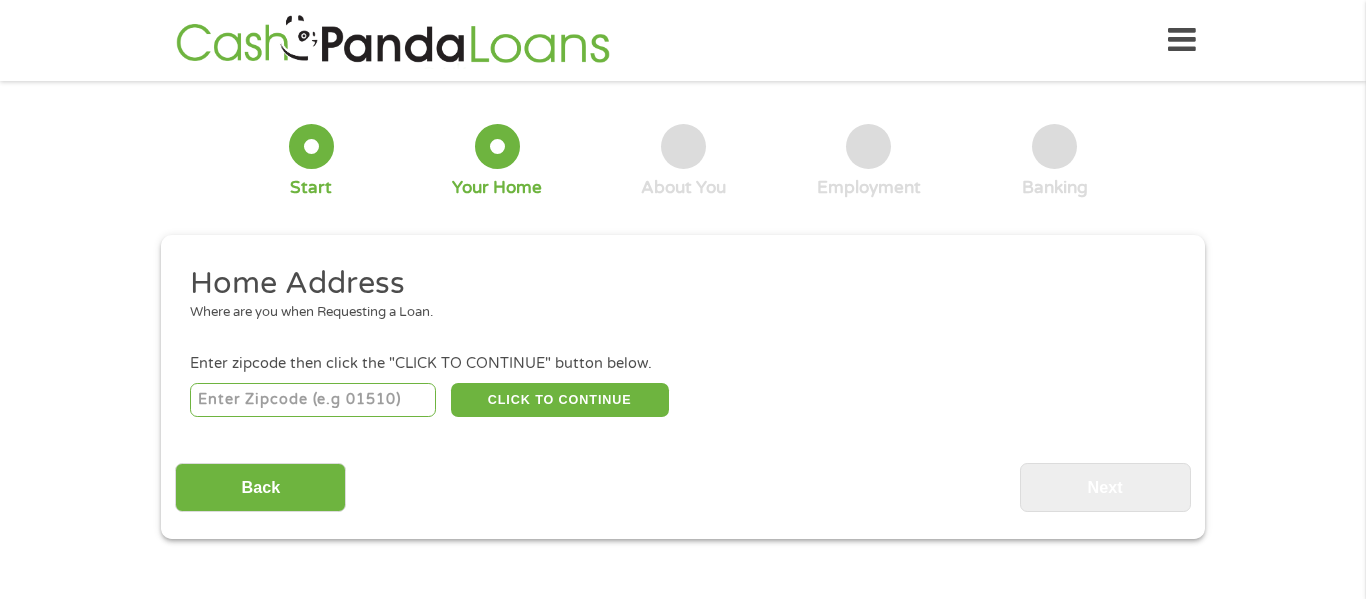 click at bounding box center [313, 400] 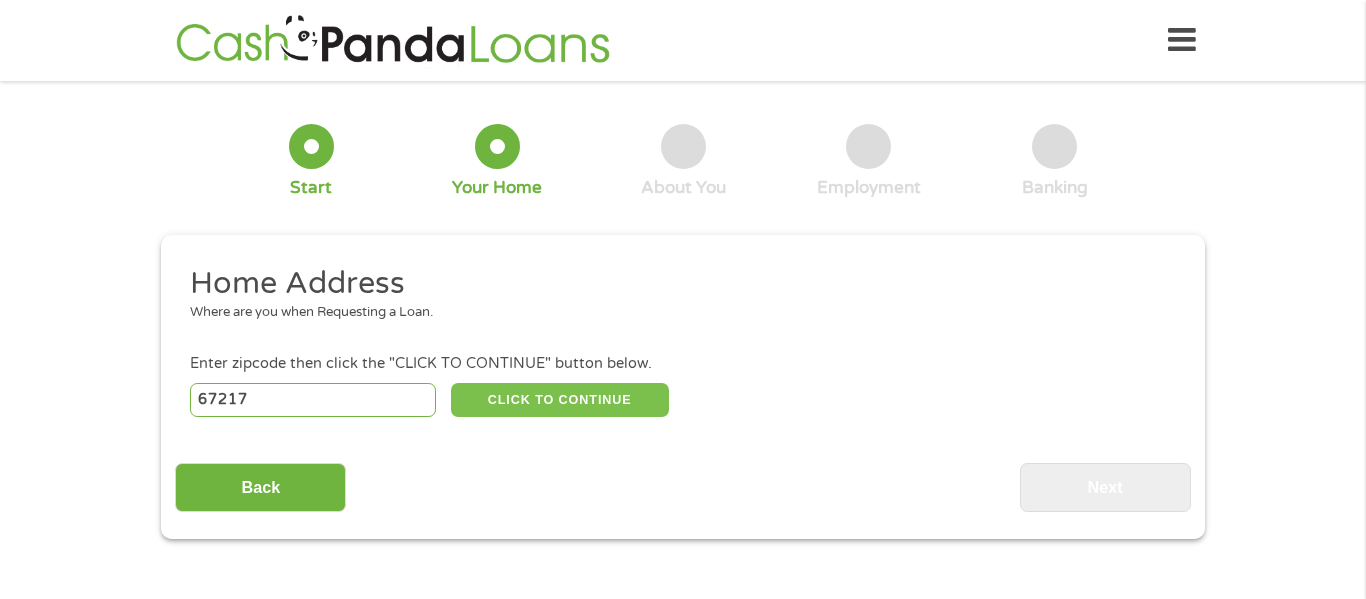 type on "67217" 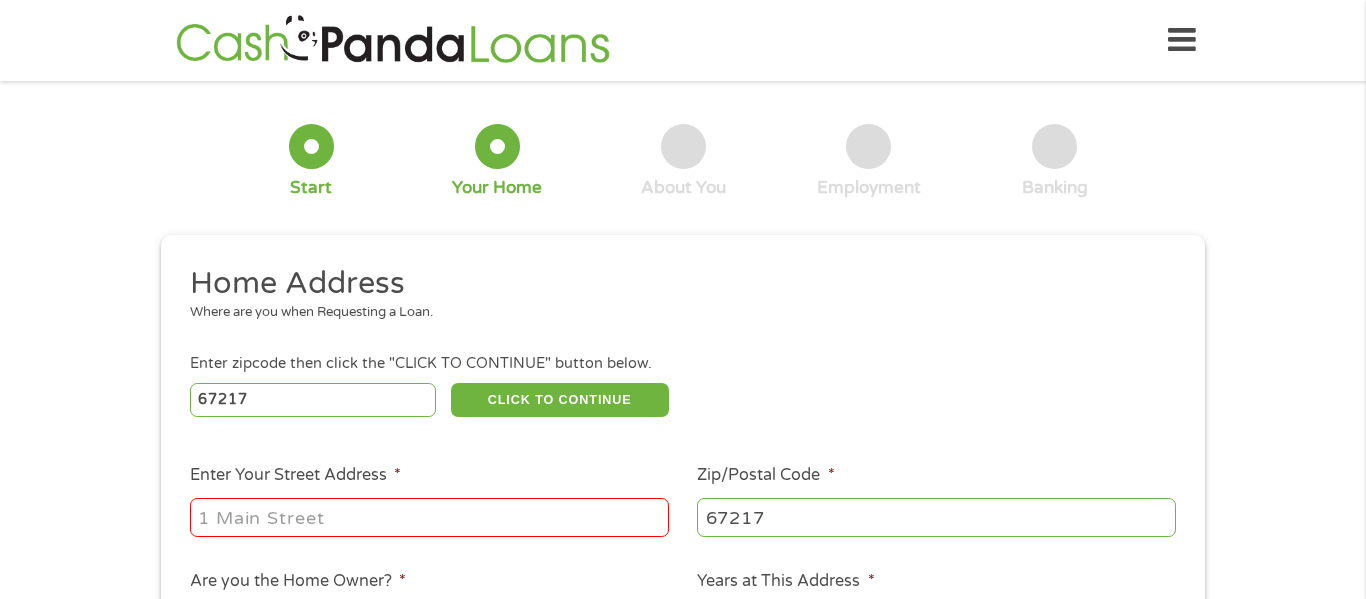 click on "Enter Your Street Address *" at bounding box center [429, 517] 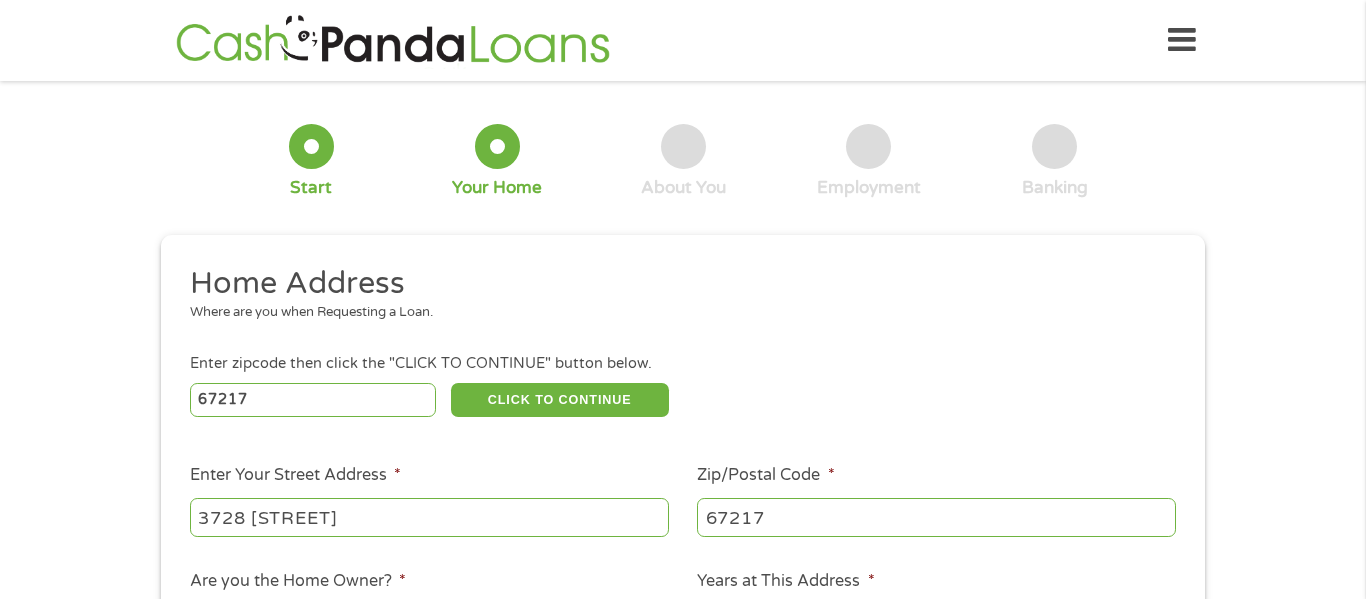 type on "3728 [STREET]" 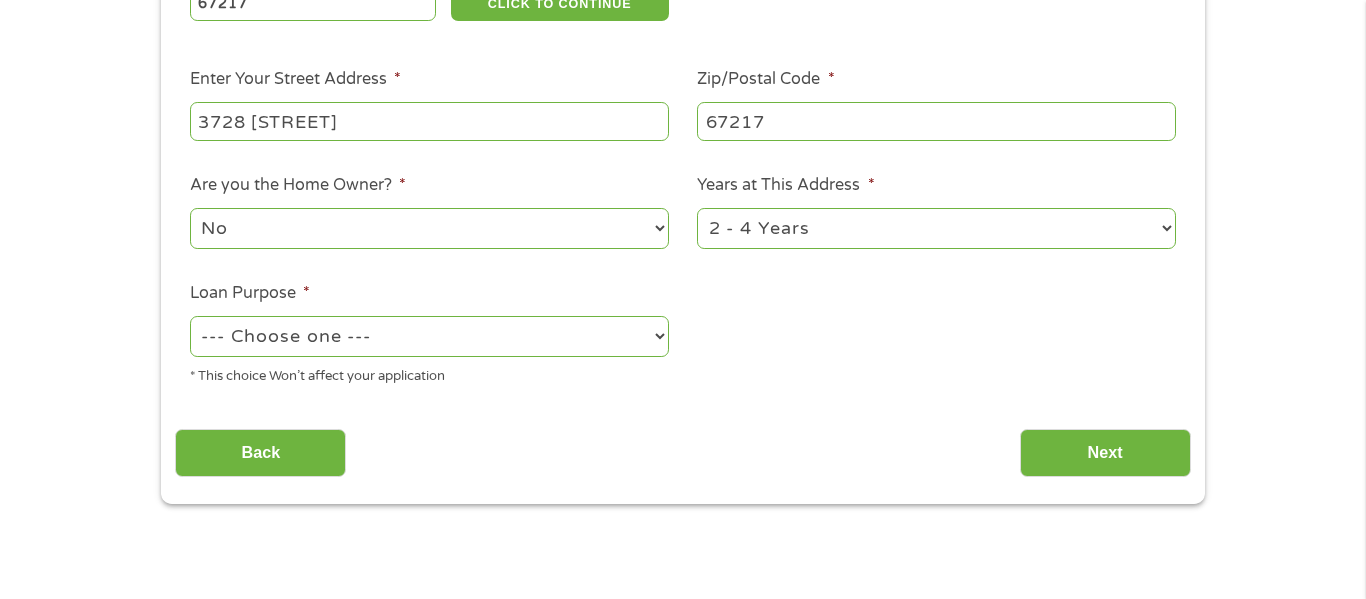 scroll, scrollTop: 400, scrollLeft: 0, axis: vertical 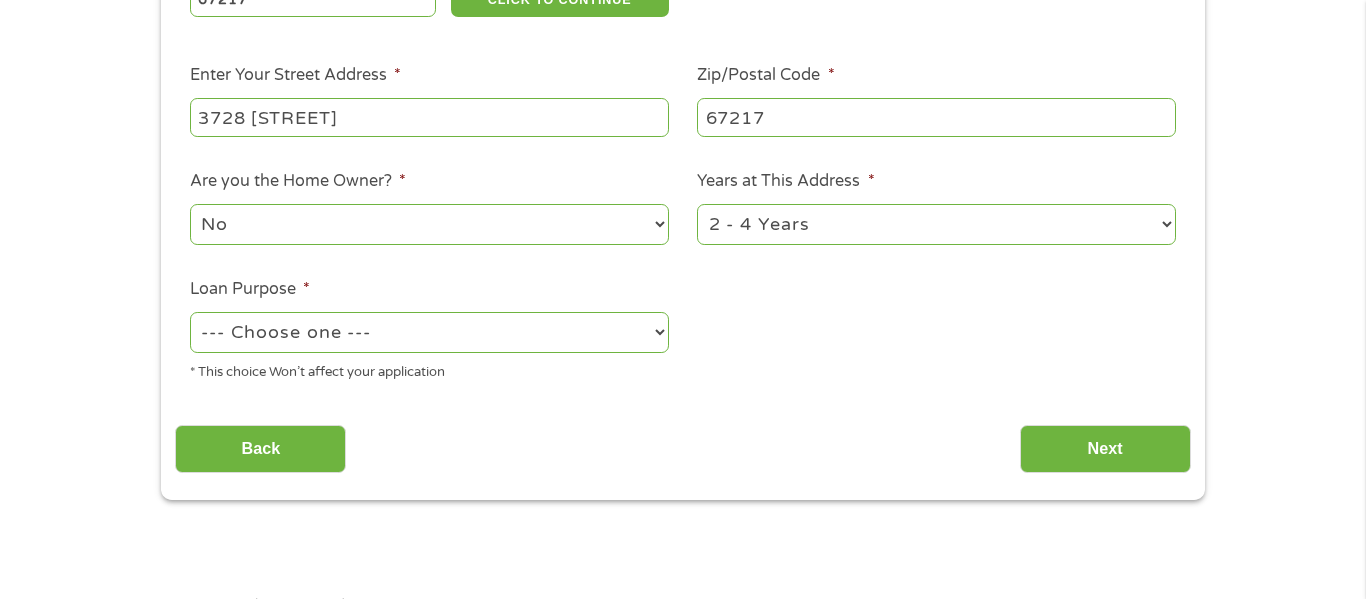 click on "--- Choose one --- Pay Bills Debt Consolidation Home Improvement Major Purchase Car Loan Short Term Cash Medical Expenses Other" at bounding box center [429, 332] 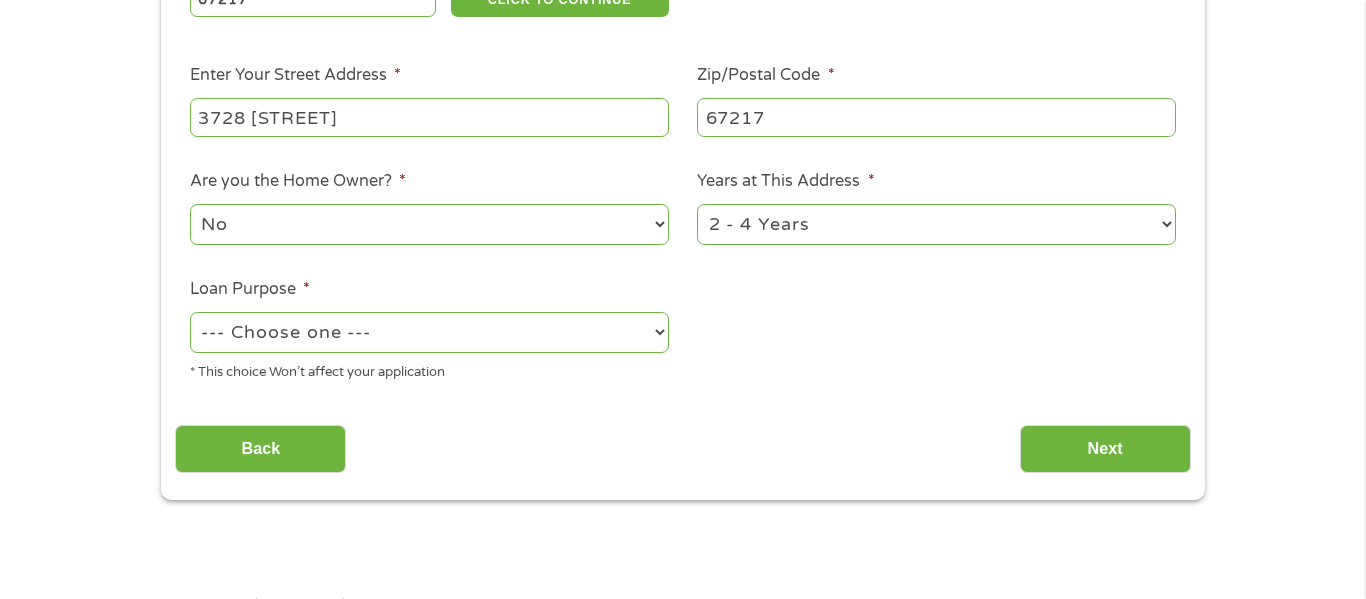 select on "other" 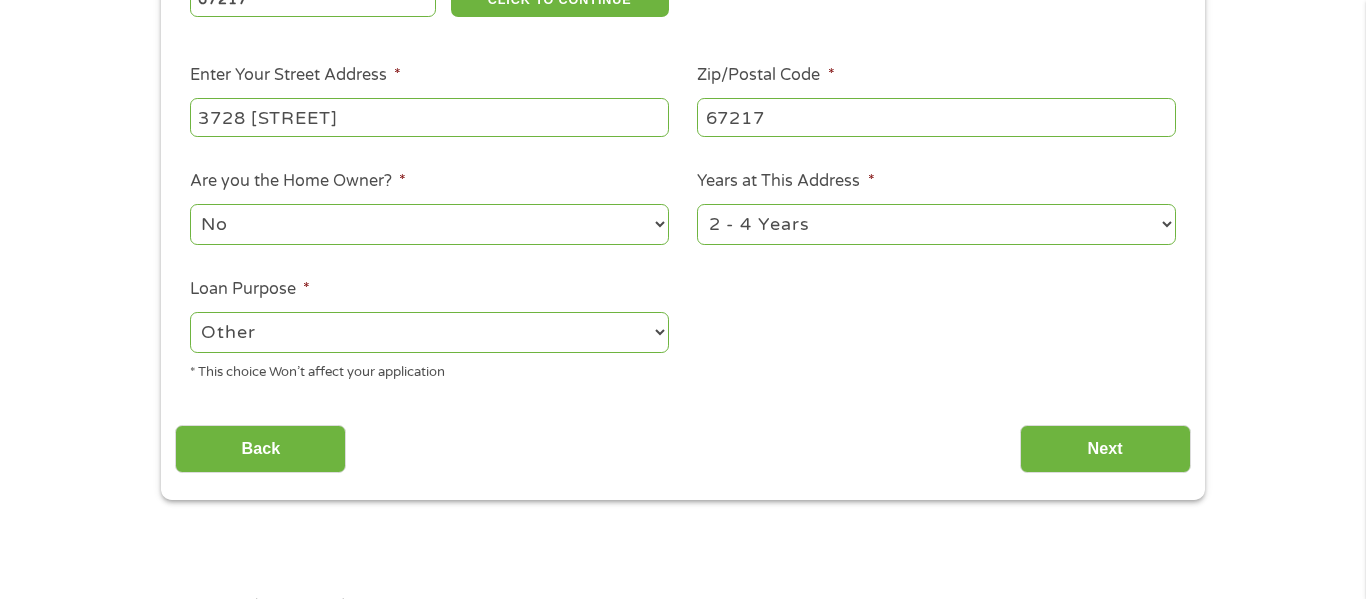 click on "--- Choose one --- Pay Bills Debt Consolidation Home Improvement Major Purchase Car Loan Short Term Cash Medical Expenses Other" at bounding box center (429, 332) 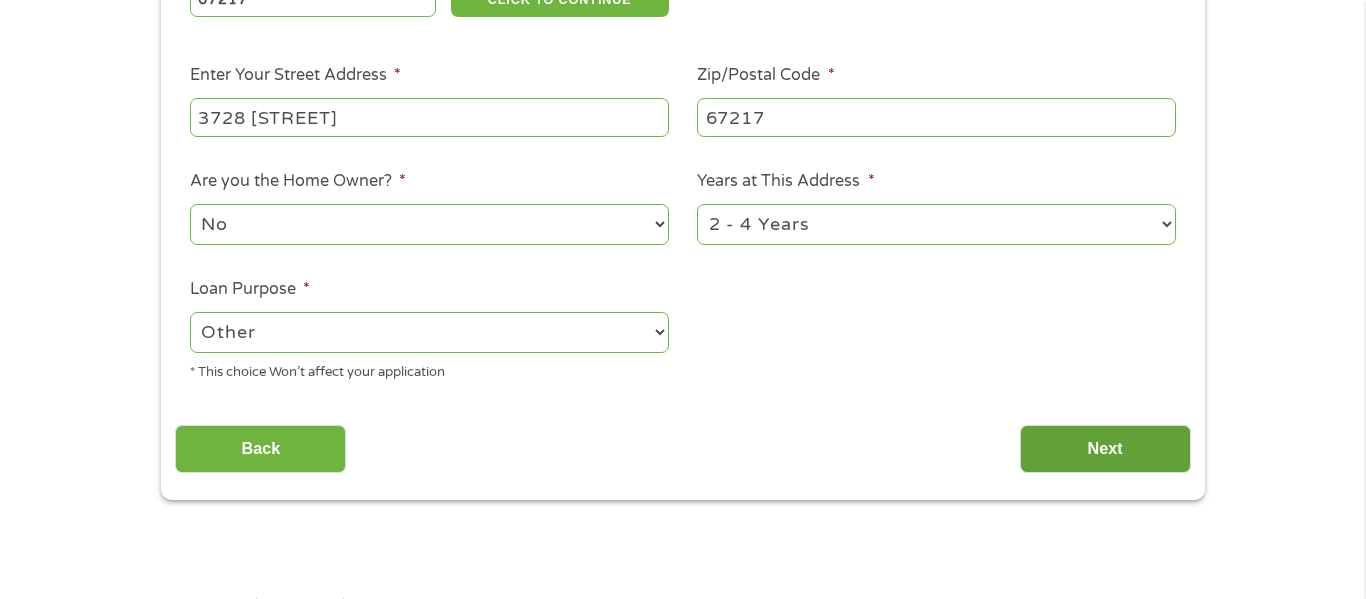 click on "Next" at bounding box center [1105, 449] 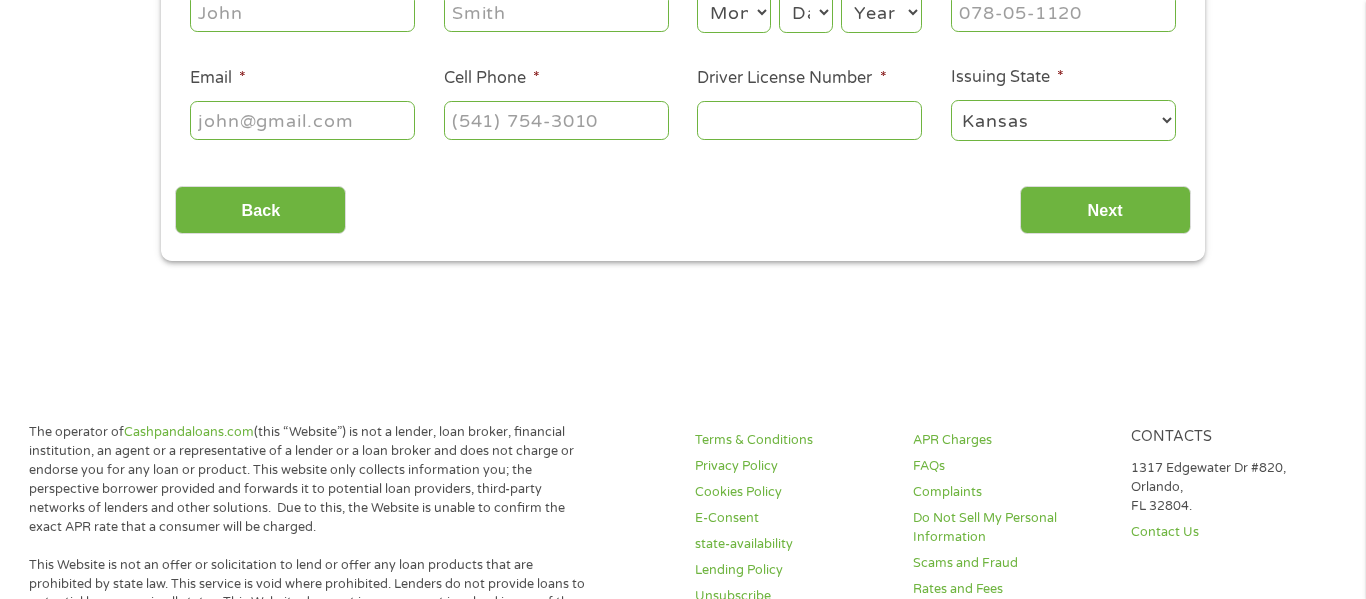 scroll, scrollTop: 8, scrollLeft: 8, axis: both 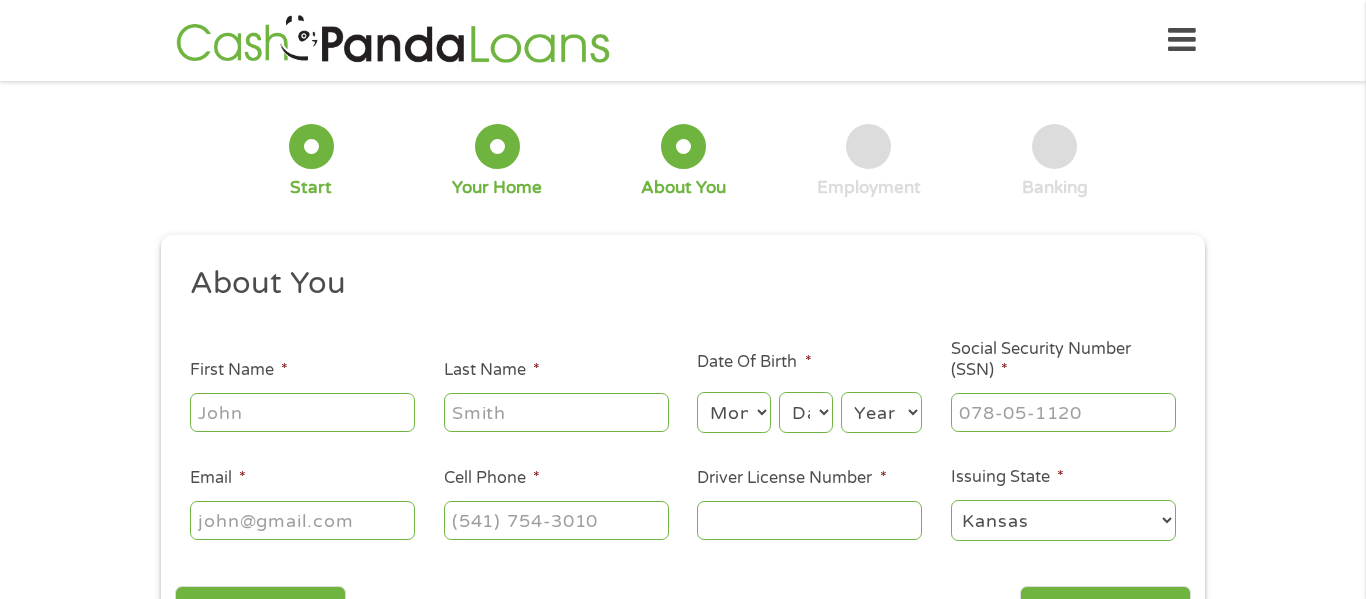 click on "Social Security Number (SSN) *" at bounding box center [1063, 412] 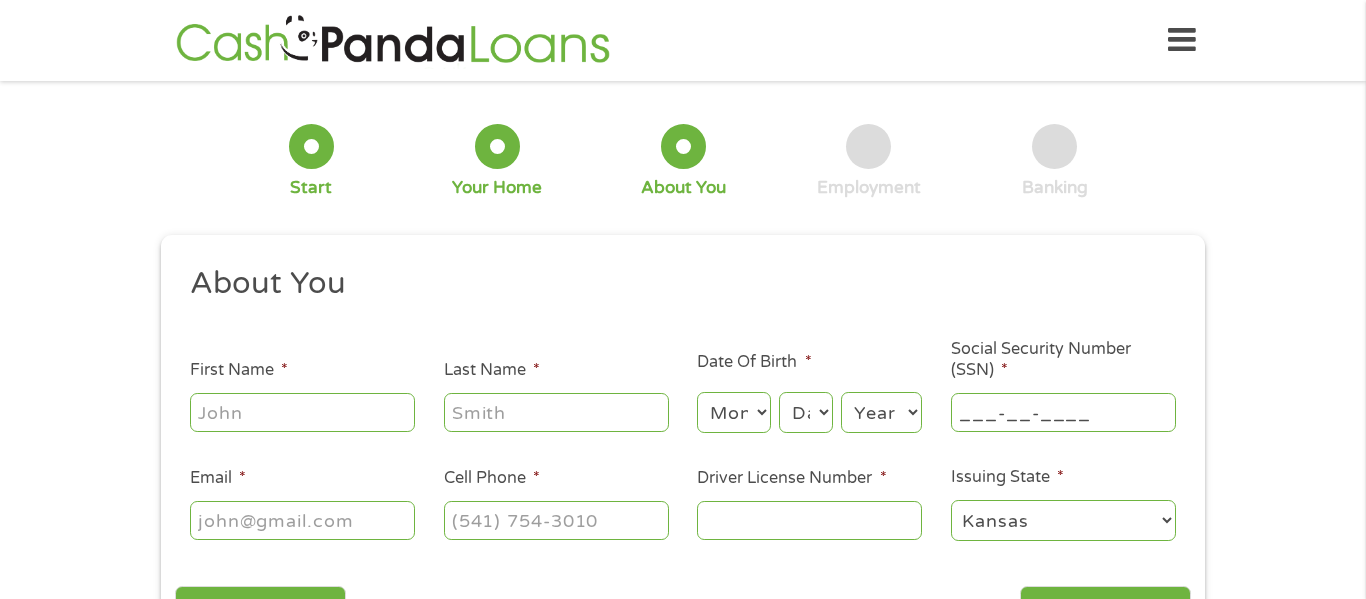 type 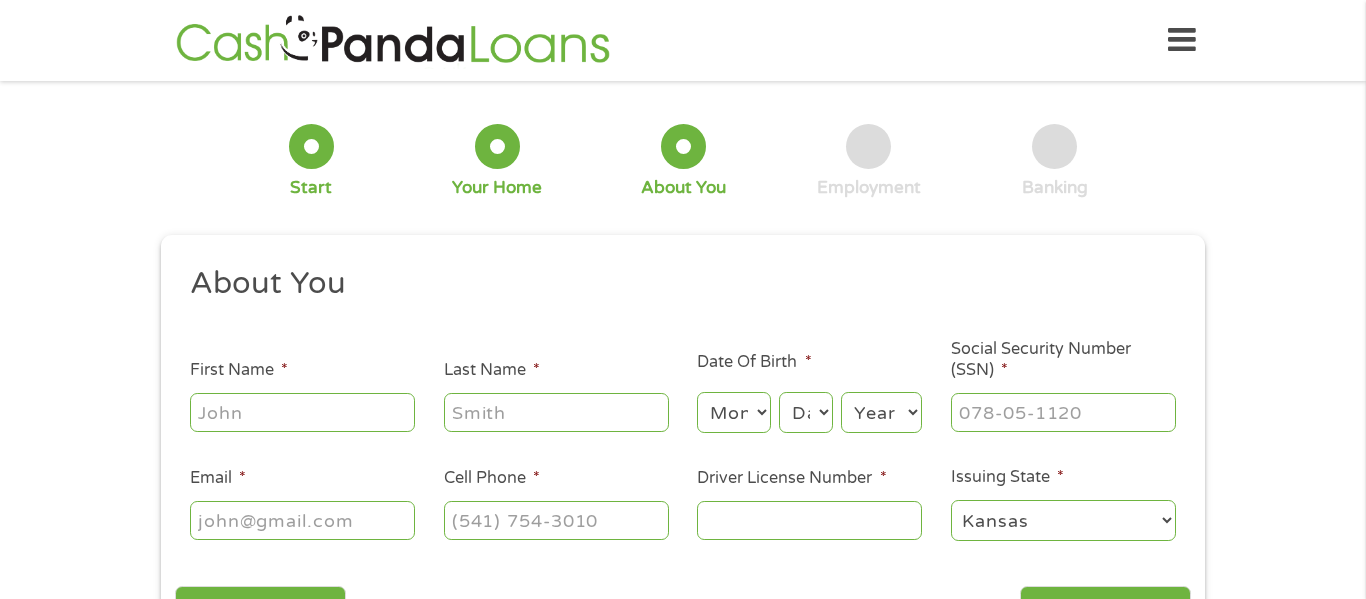 click on "First Name *" at bounding box center [302, 412] 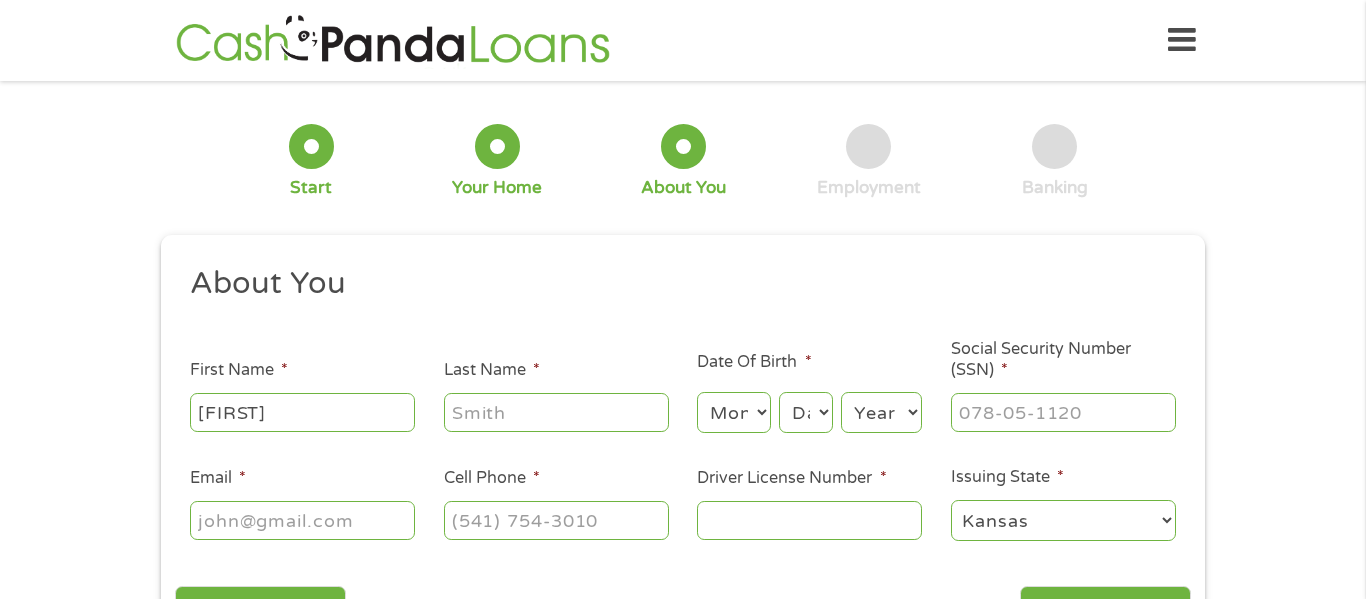 type on "[FIRST]" 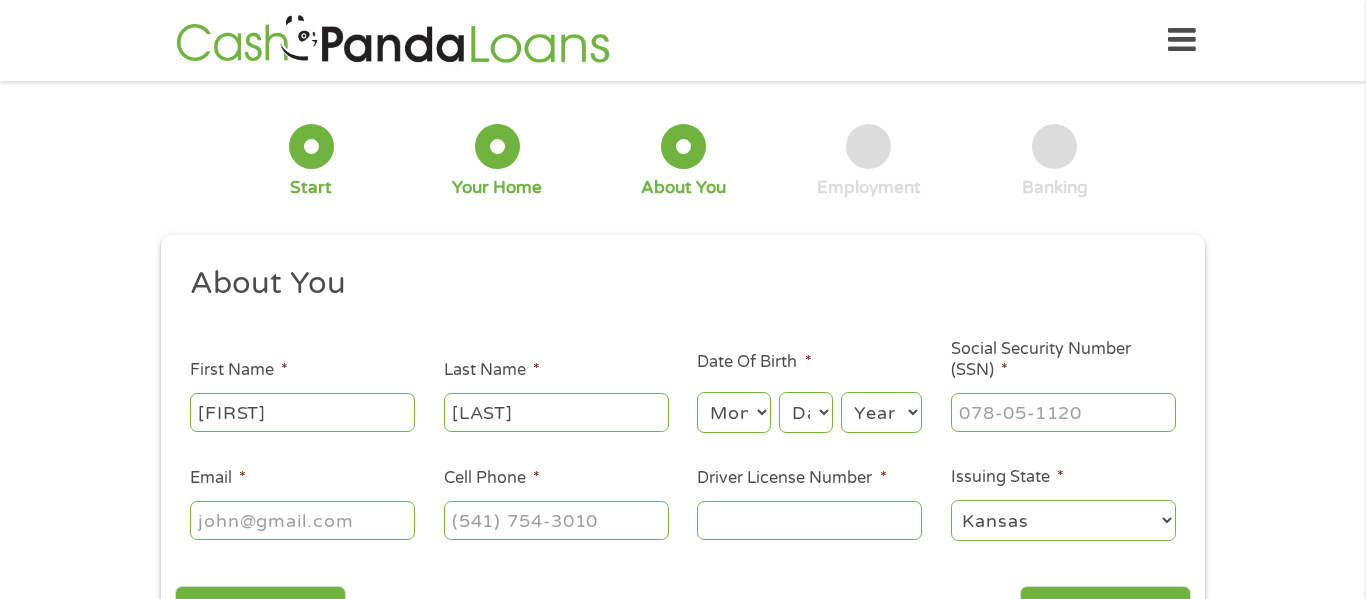 type on "[LAST]" 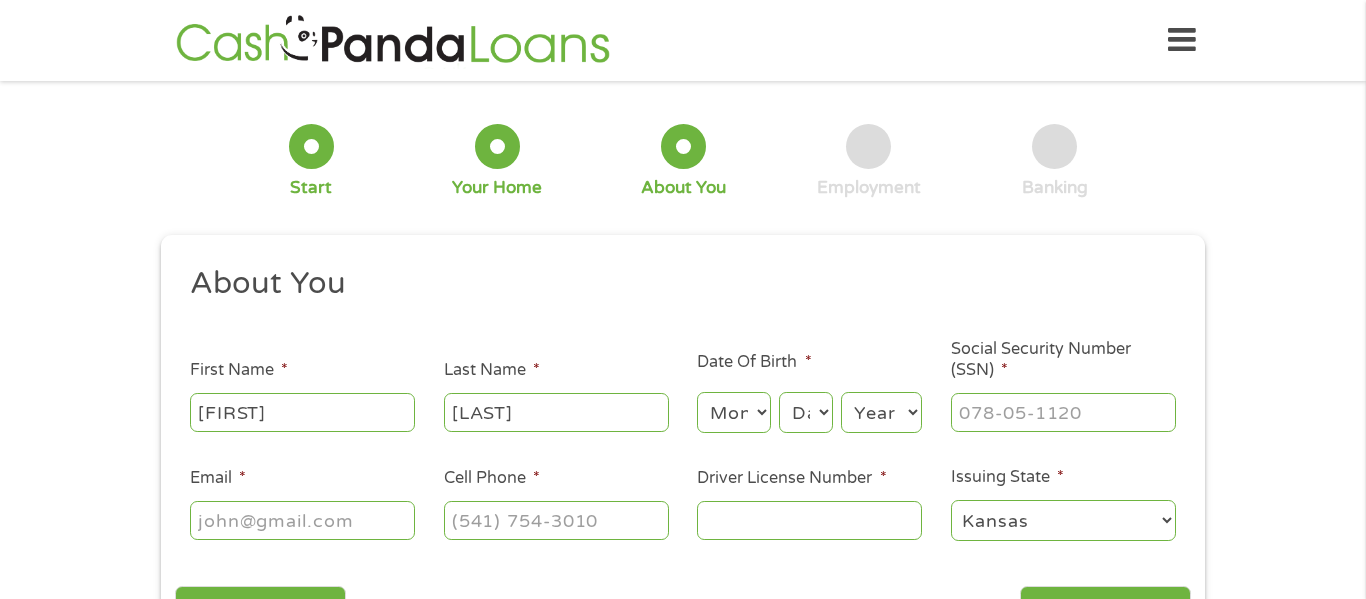 click on "Month 1 2 3 4 5 6 7 8 9 10 11 12" at bounding box center (733, 412) 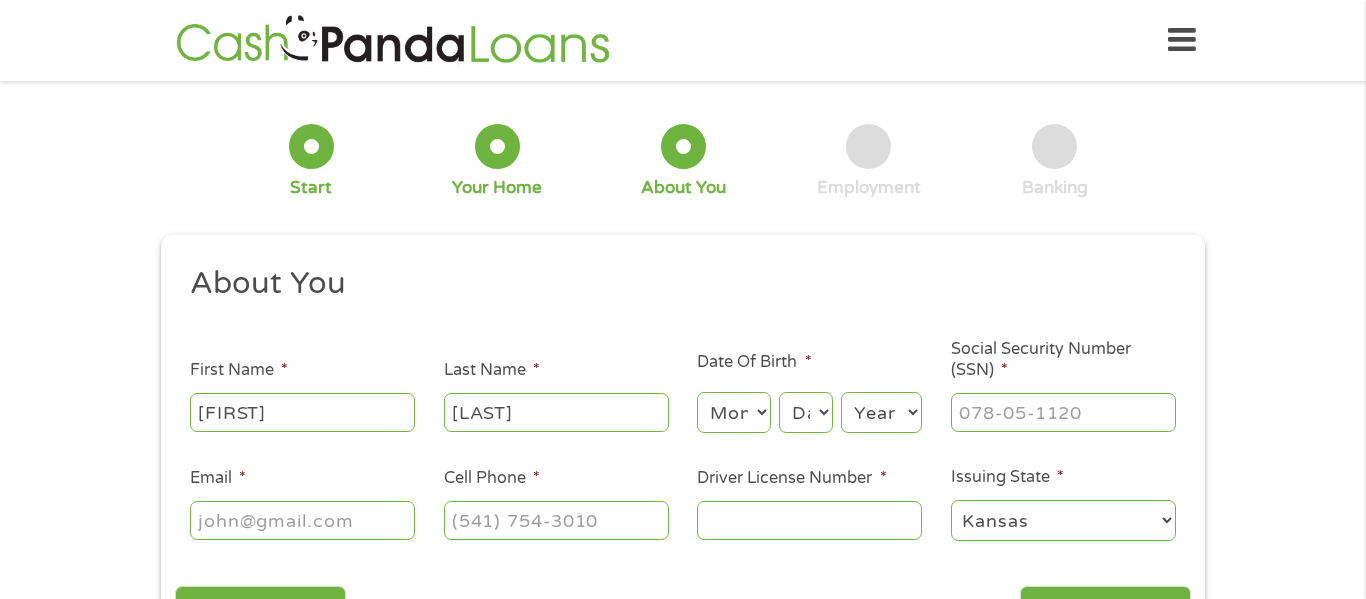 select on "9" 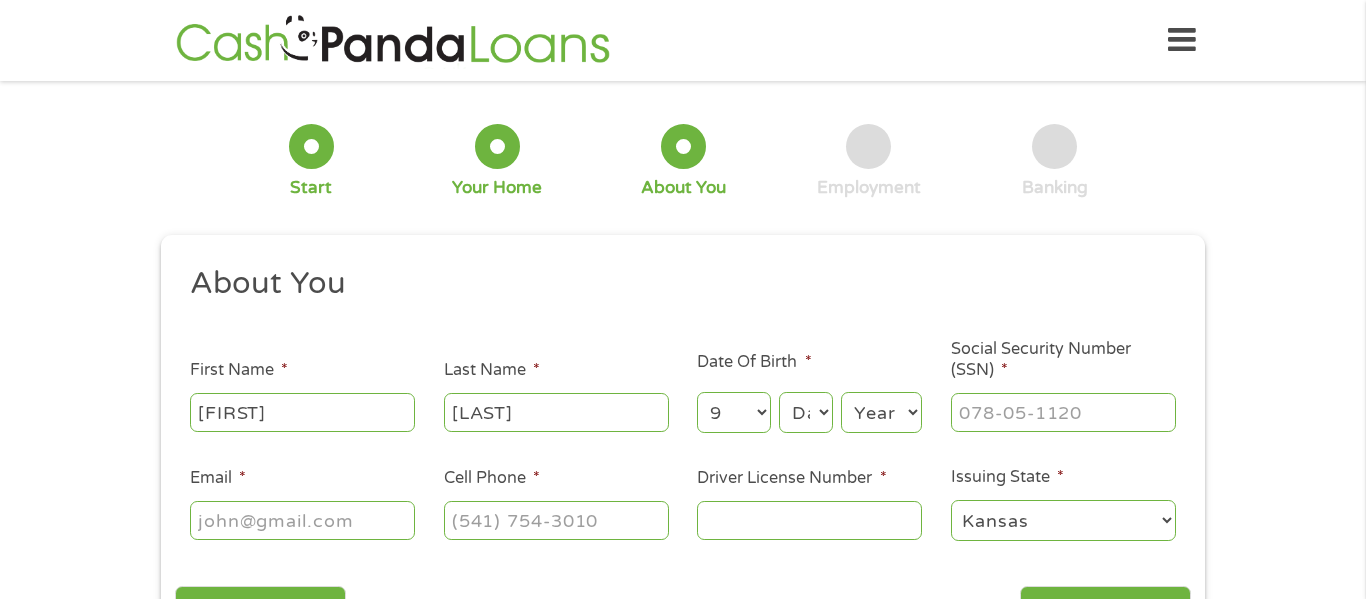 click on "Month 1 2 3 4 5 6 7 8 9 10 11 12" at bounding box center [733, 412] 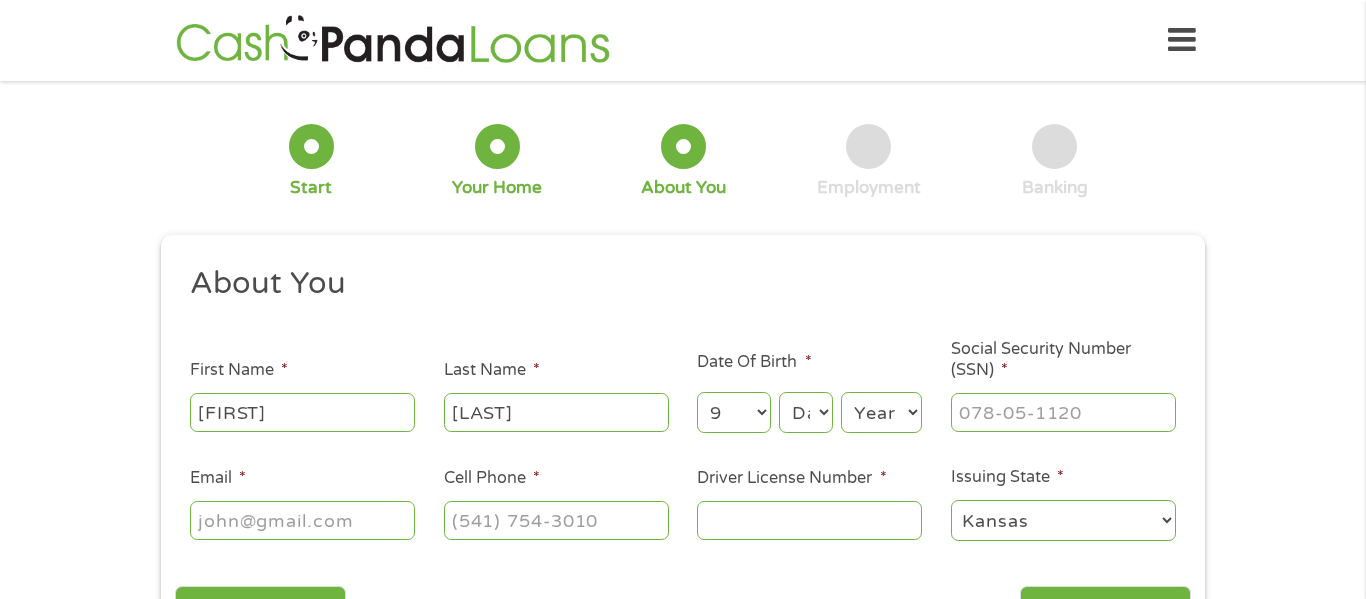 select on "9" 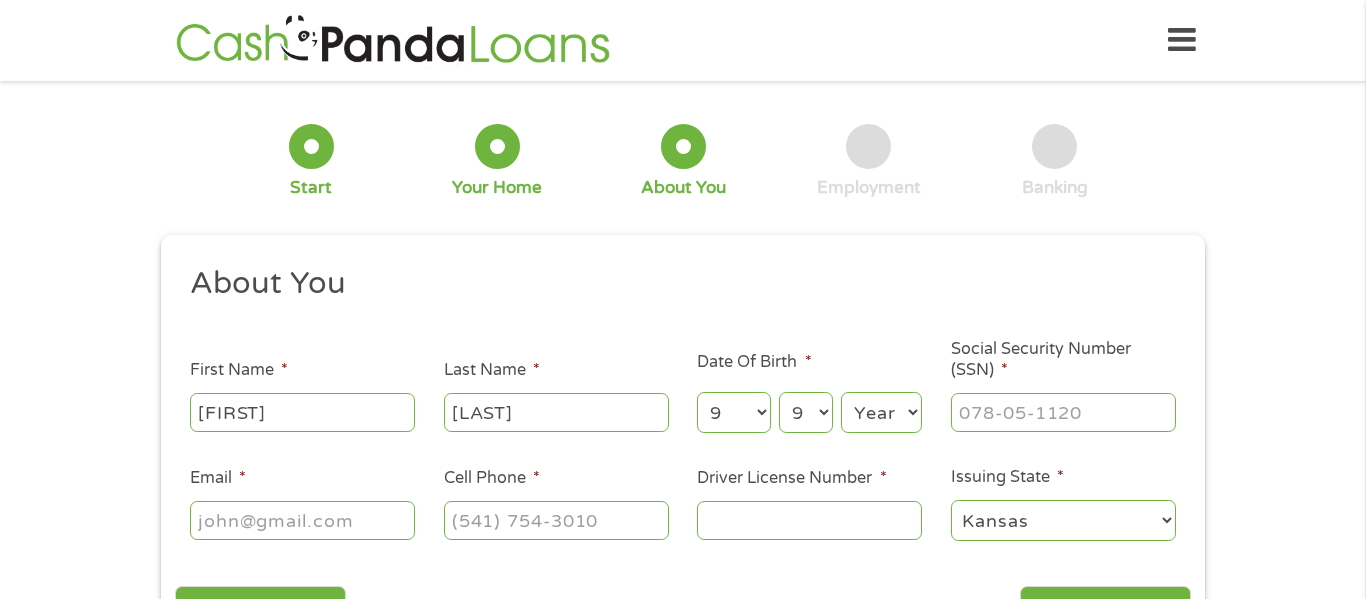 click on "Day 1 2 3 4 5 6 7 8 9 10 11 12 13 14 15 16 17 18 19 20 21 22 23 24 25 26 27 28 29 30 31" at bounding box center [806, 412] 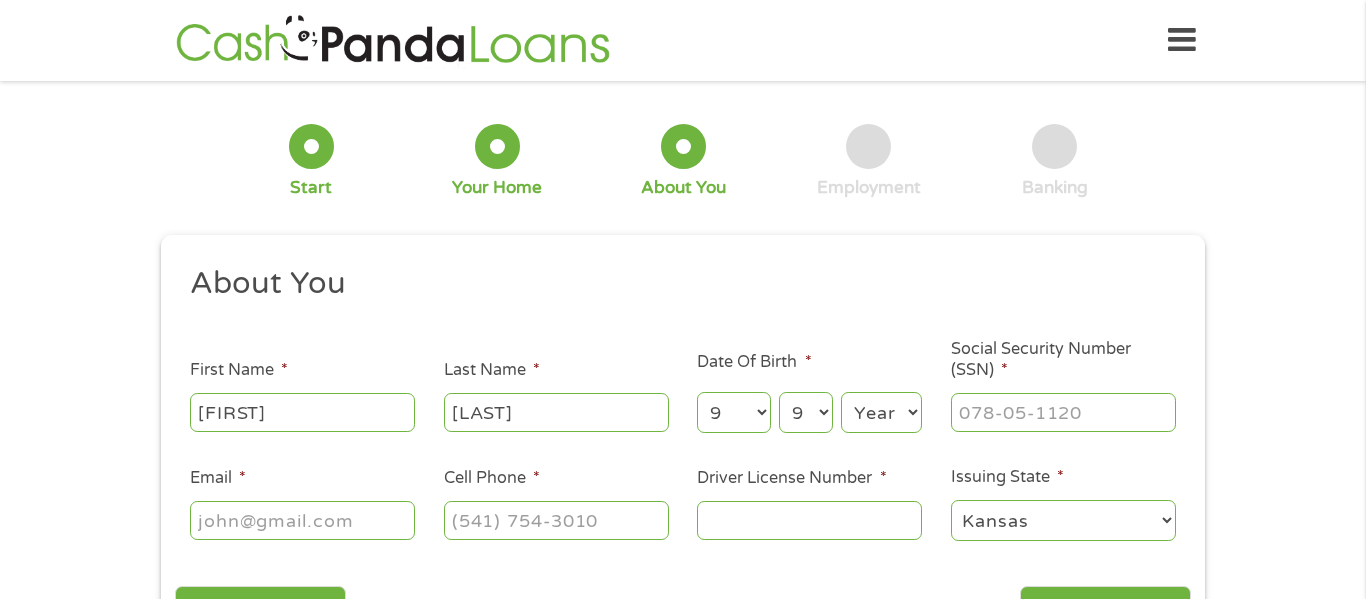 select on "1948" 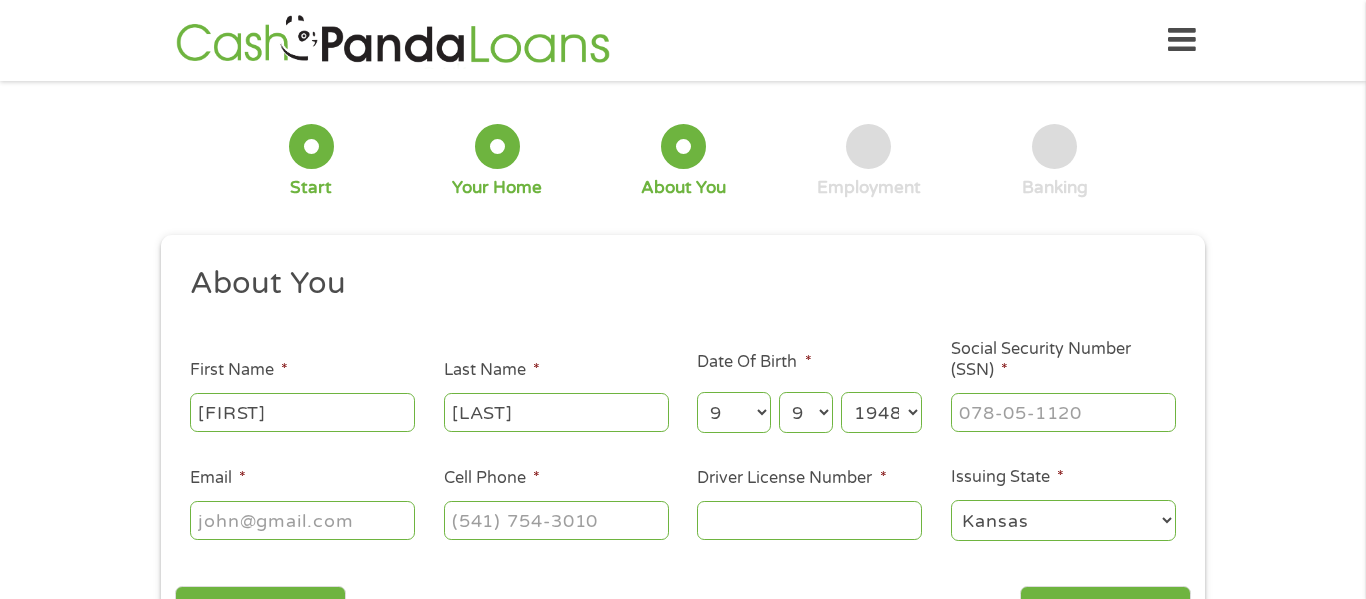 click on "Year 2007 2006 2005 2004 2003 2002 2001 2000 1999 1998 1997 1996 1995 1994 1993 1992 1991 1990 1989 1988 1987 1986 1985 1984 1983 1982 1981 1980 1979 1978 1977 1976 1975 1974 1973 1972 1971 1970 1969 1968 1967 1966 1965 1964 1963 1962 1961 1960 1959 1958 1957 1956 1955 1954 1953 1952 1951 1950 1949 1948 1947 1946 1945 1944 1943 1942 1941 1940 1939 1938 1937 1936 1935 1934 1933 1932 1931 1930 1929 1928 1927 1926 1925 1924 1923 1922 1921 1920" at bounding box center [881, 412] 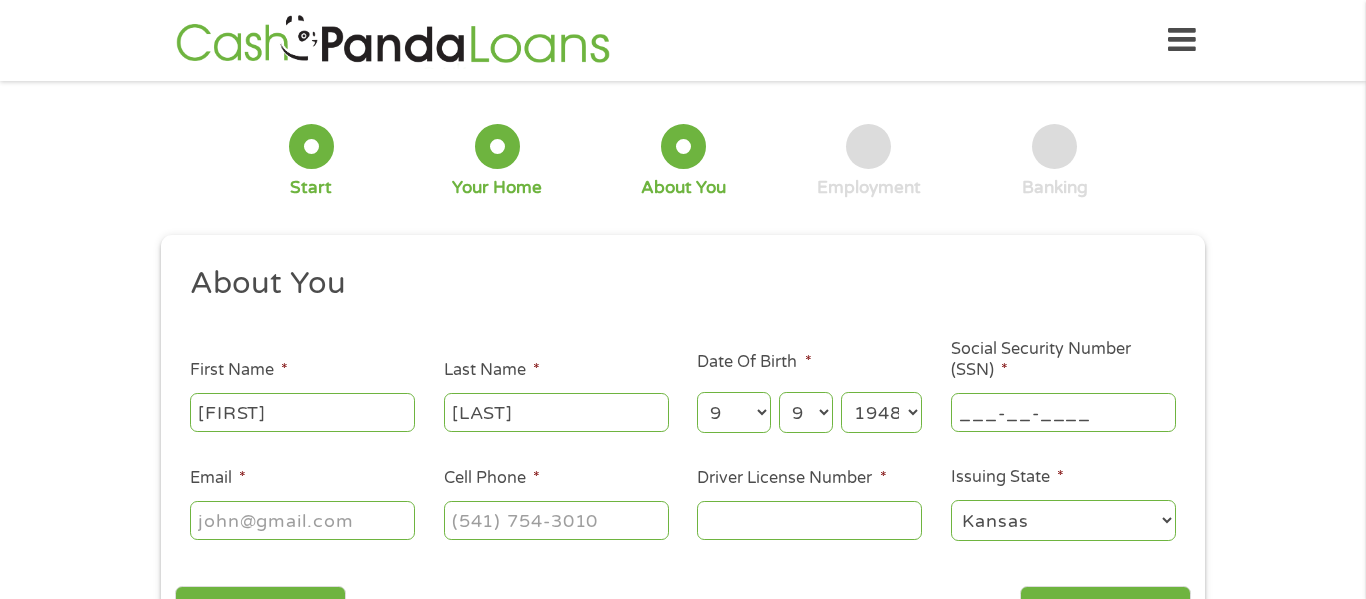 click on "___-__-____" at bounding box center [1063, 412] 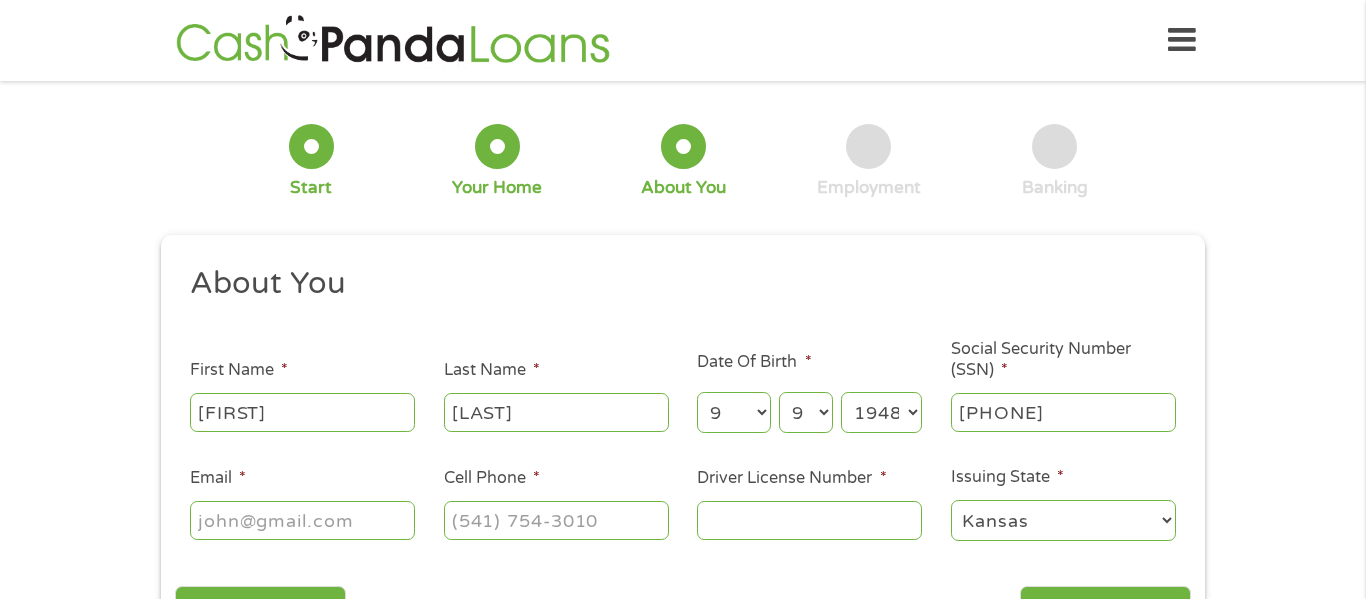 type on "[PHONE]" 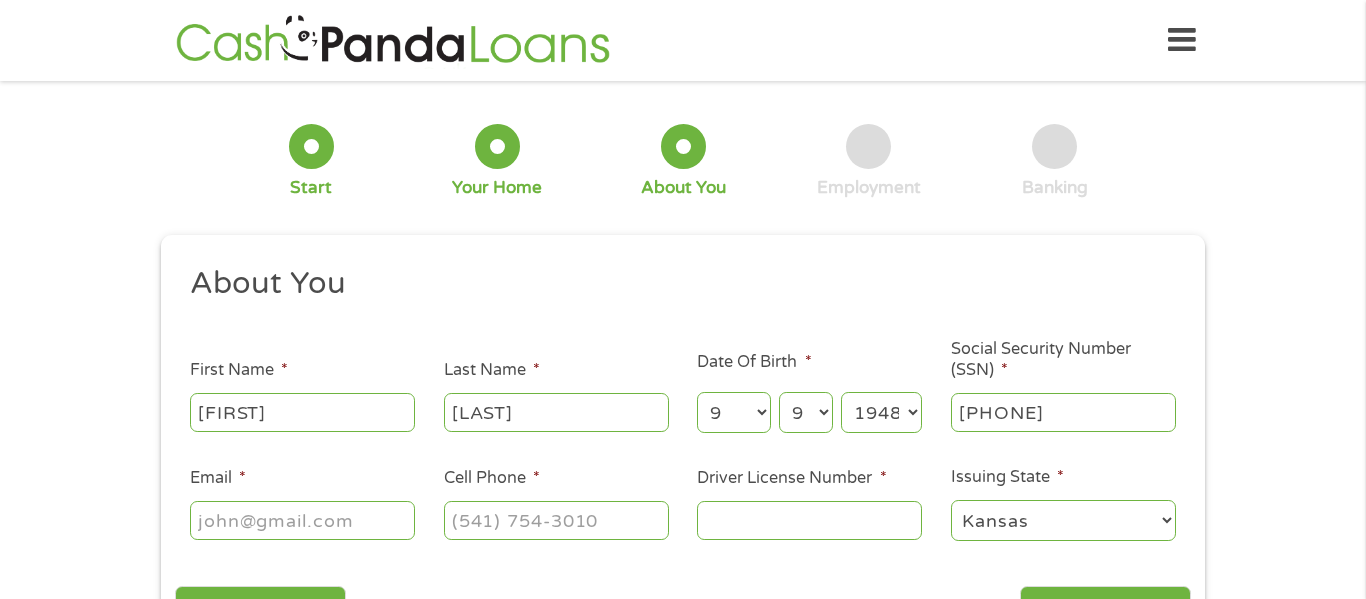 click on "Email *" at bounding box center (302, 520) 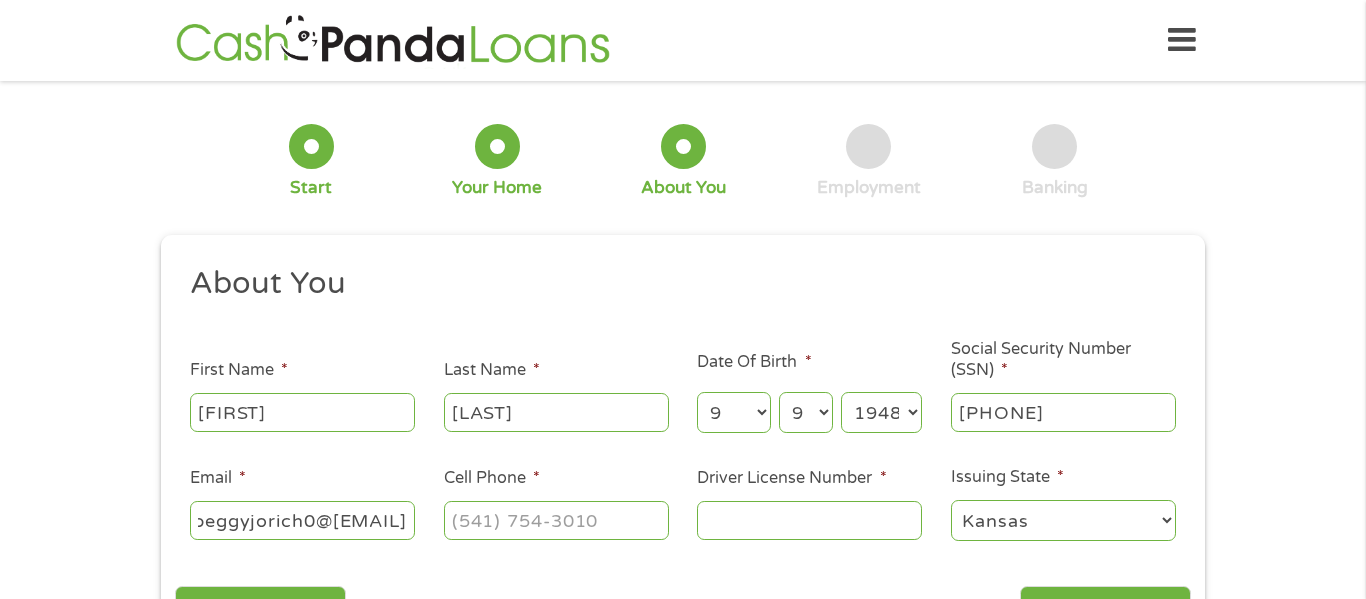 scroll, scrollTop: 0, scrollLeft: 44, axis: horizontal 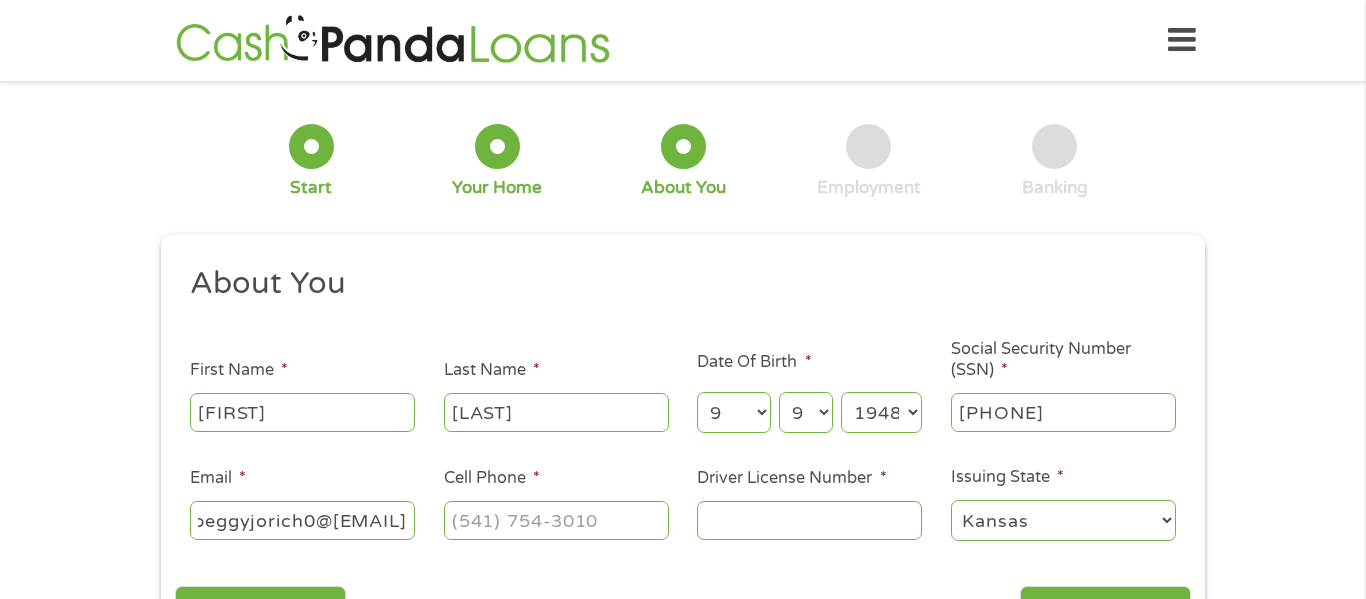 type on "peggyjorich0@[EMAIL]" 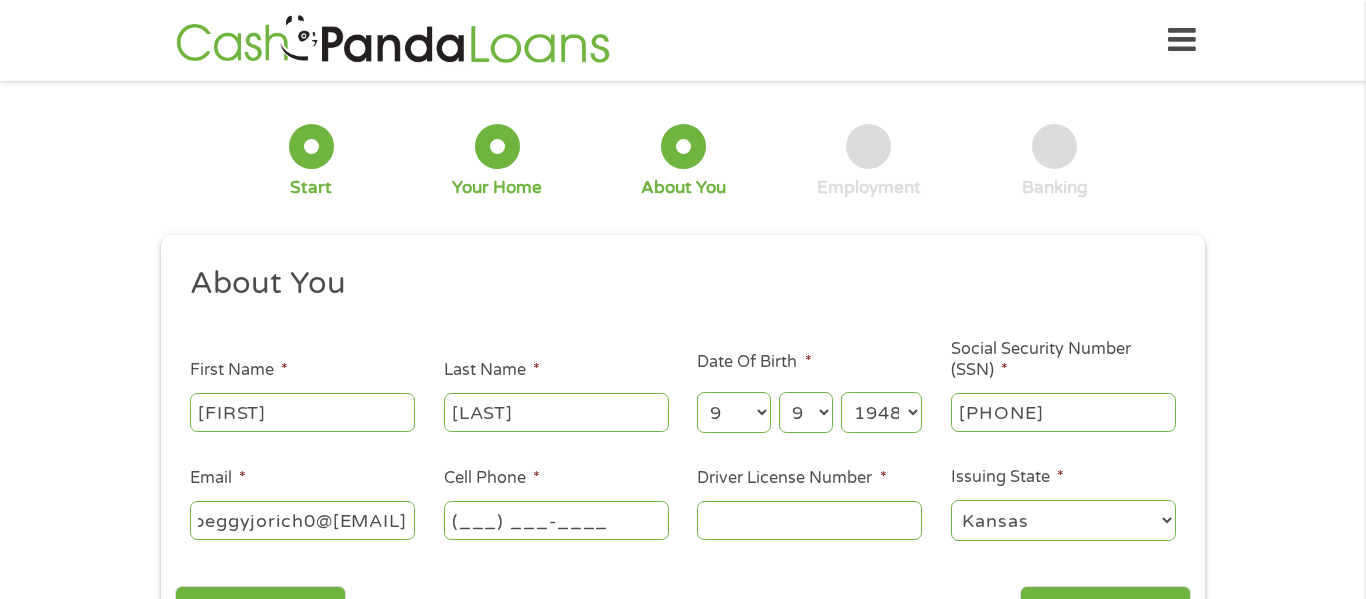 scroll, scrollTop: 0, scrollLeft: 0, axis: both 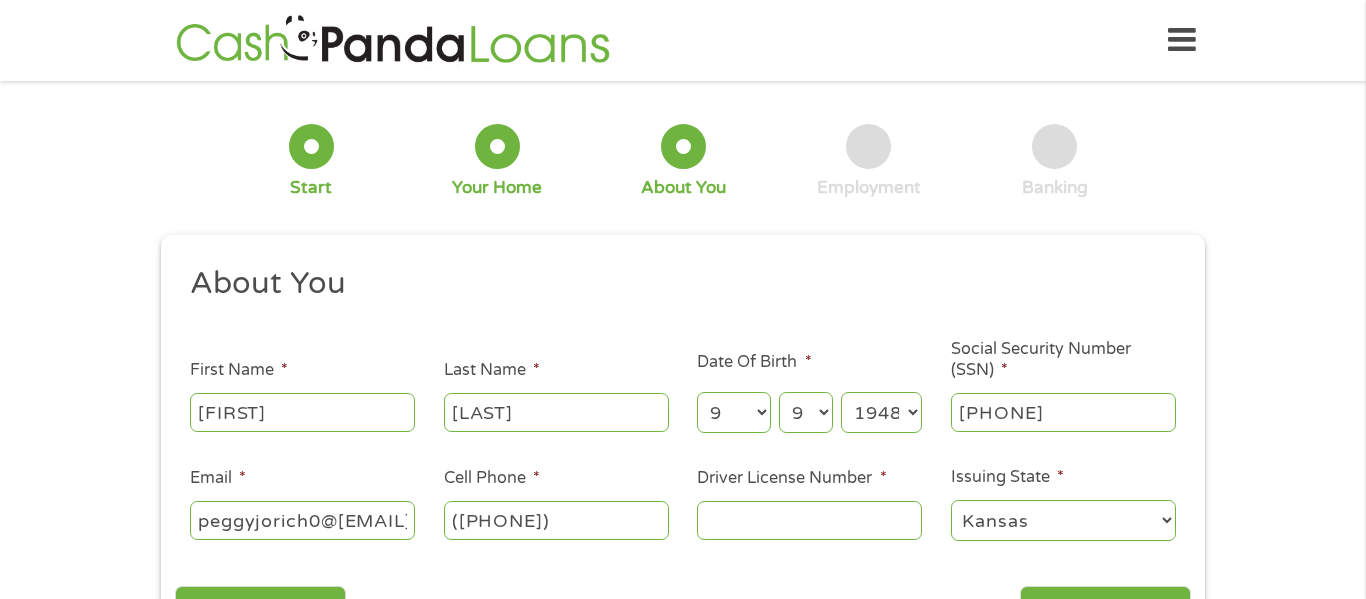 type on "([PHONE])" 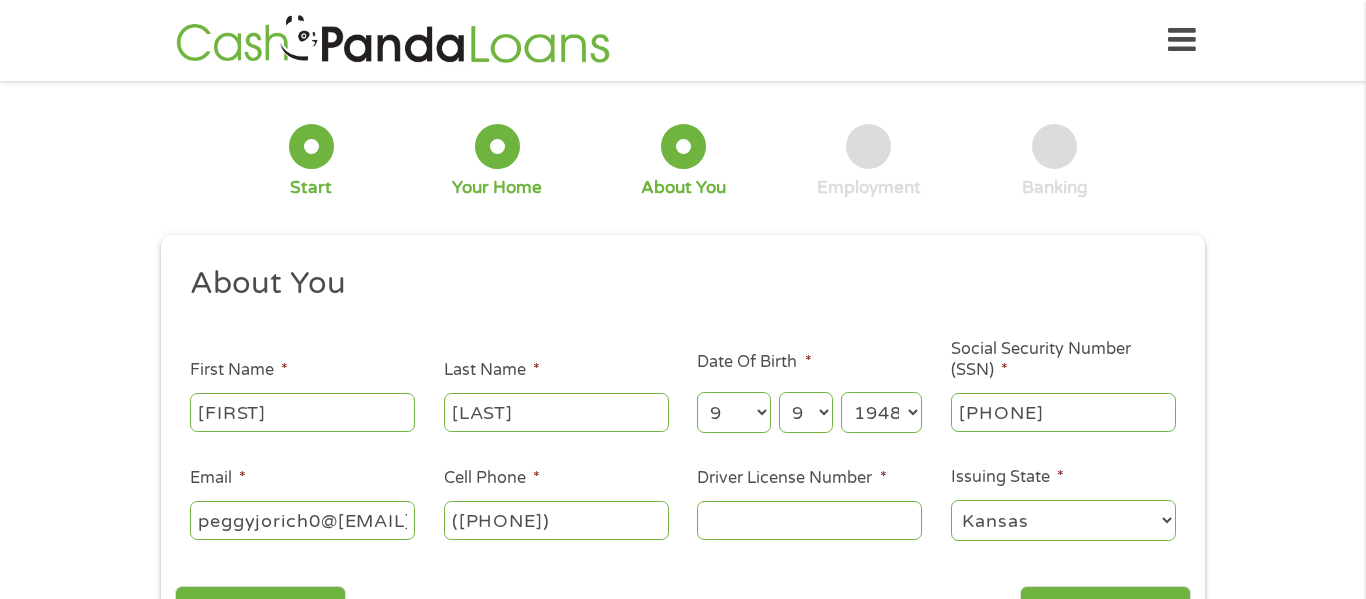 click on "Driver License Number *" at bounding box center [809, 520] 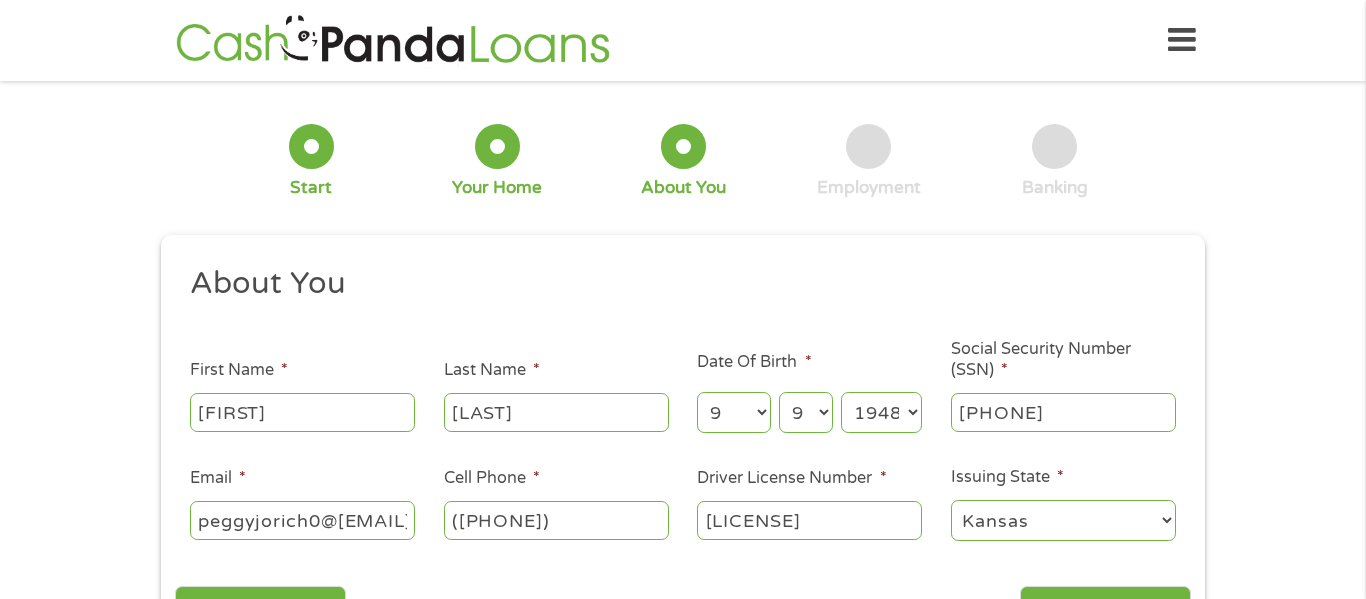 type on "[LICENSE]" 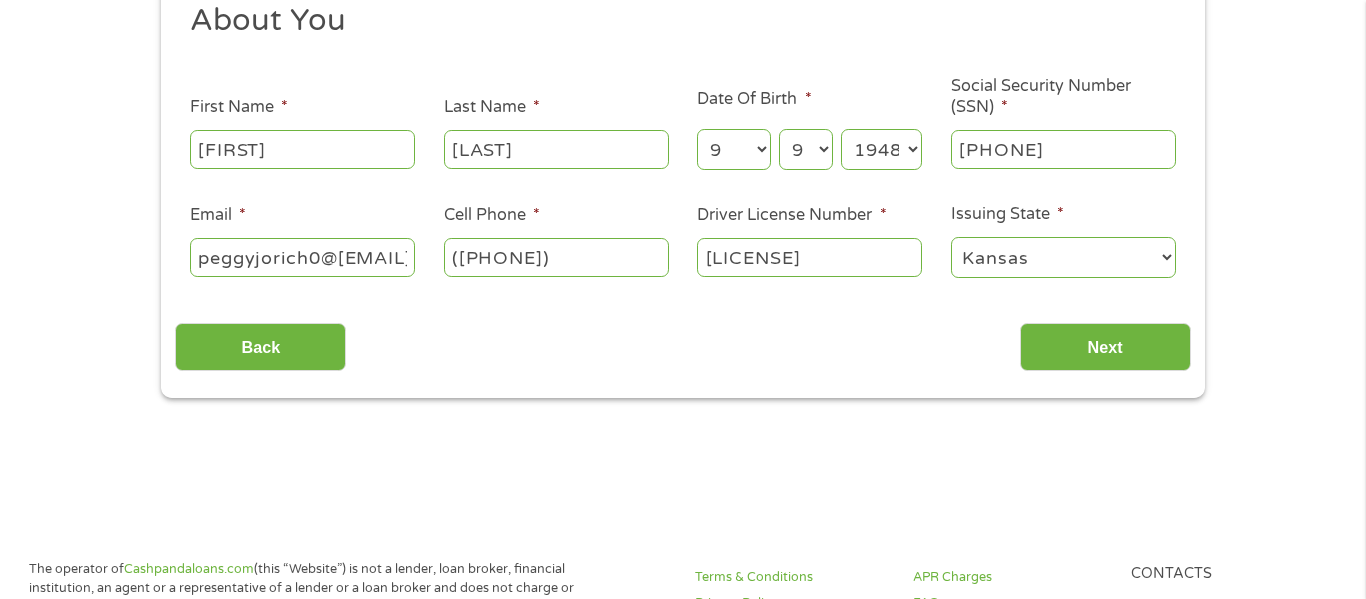 scroll, scrollTop: 280, scrollLeft: 0, axis: vertical 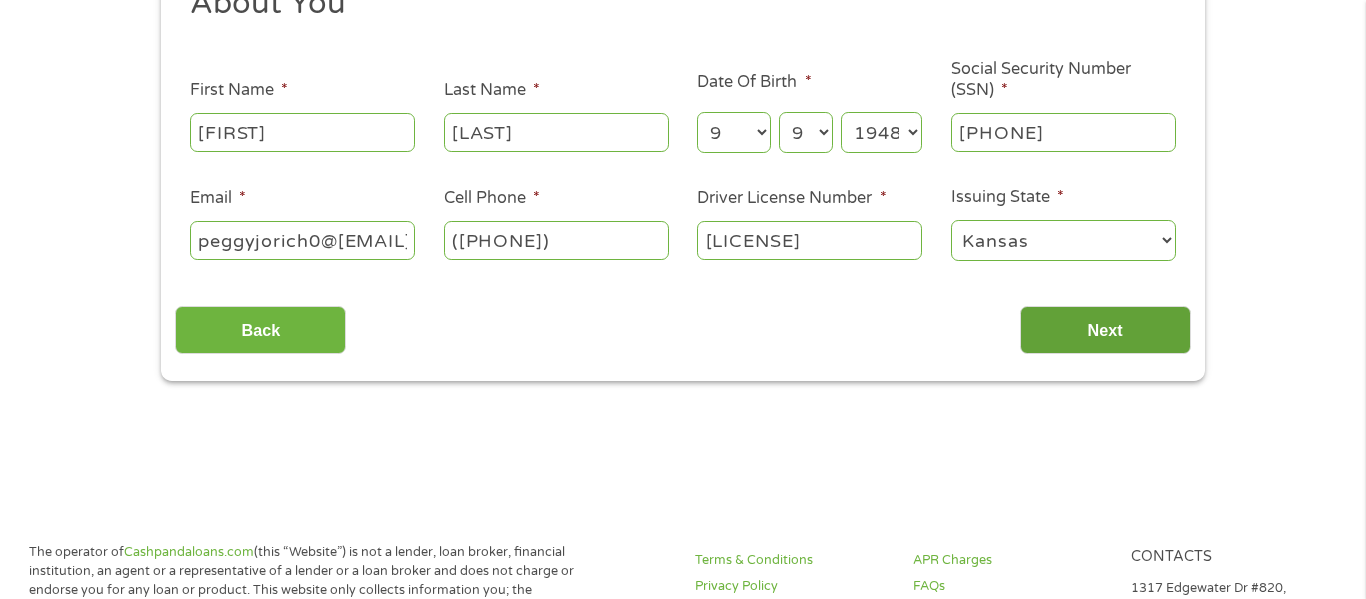 click on "Next" at bounding box center [1105, 330] 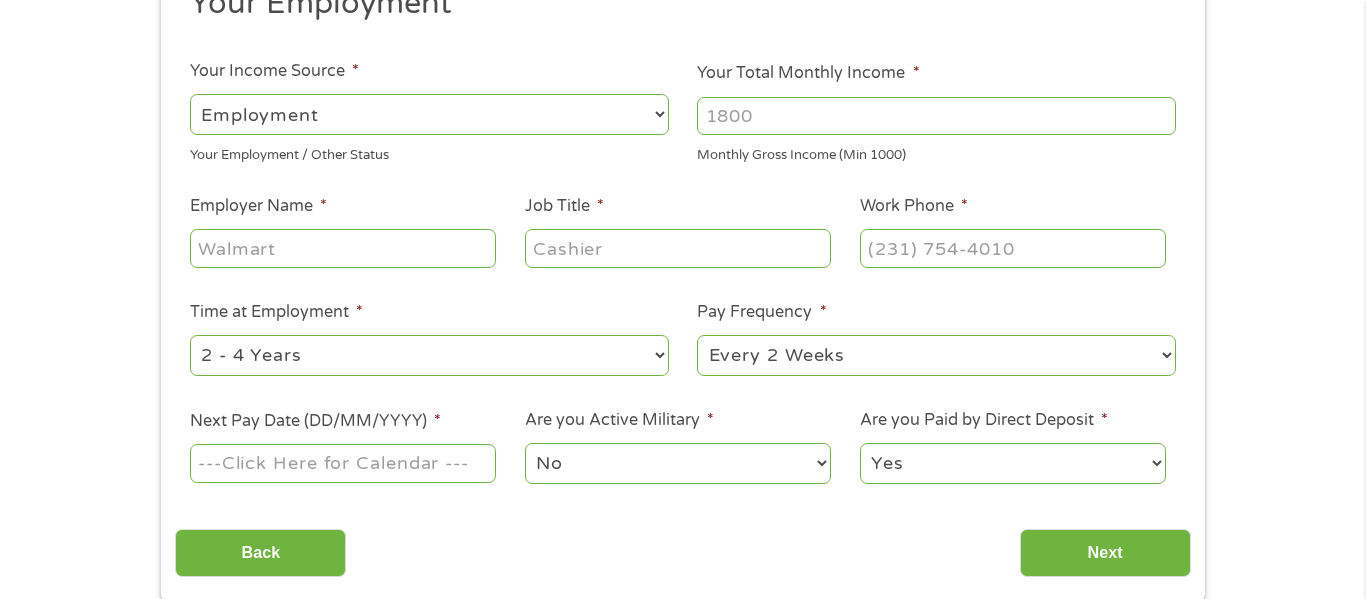 scroll, scrollTop: 8, scrollLeft: 8, axis: both 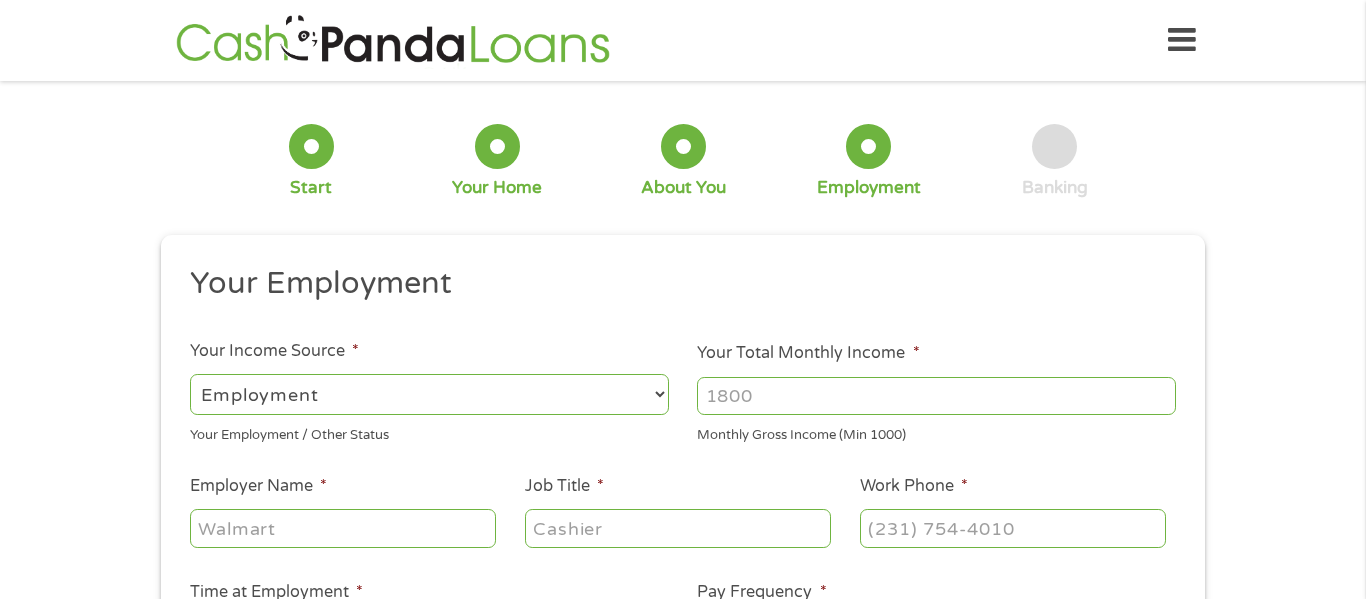 click on "1 Start 2 Your Home 3 About You 4 Employment 5 Banking 6 This field is hidden when viewing the form gclid CjwKCAjw-svEBhB6EiwAEzSdrokX-UmGV4zz8IUystgsFCW64hbHVdLu0OvVyArTWh-qOzhDIntPXxoC9j0QAvD_BwE This field is hidden when viewing the form Referrer https://www.cashpandaloans.com/payday-loans/?medium=adwords&source=adwords&campaign=22082442849&adgroup=171710594054&creative=711039648649&position=&keyword=tribal%20loan&utm_term=searchterm&matchtype=p&device=c&network=g&gad_source=1&gad_campaignid=22082442849&gbraid=0AAAAABxw2IgnDHhmC8cDG6DdHNDoS4t4g&gclid=CjwKCAjw-svEBhB6EiwAEzSdrokX-UmGV4zz8IUystgsFCW64hbHVdLu0OvVyArTWh-qOzhDIntPXxoC9j0QAvD_BwE This field is hidden when viewing the form Source adwords This field is hidden when viewing the form Campaign 22082442849 This field is hidden when viewing the form Medium adwords This field is hidden when viewing the form adgroup creative p" at bounding box center [683, 489] 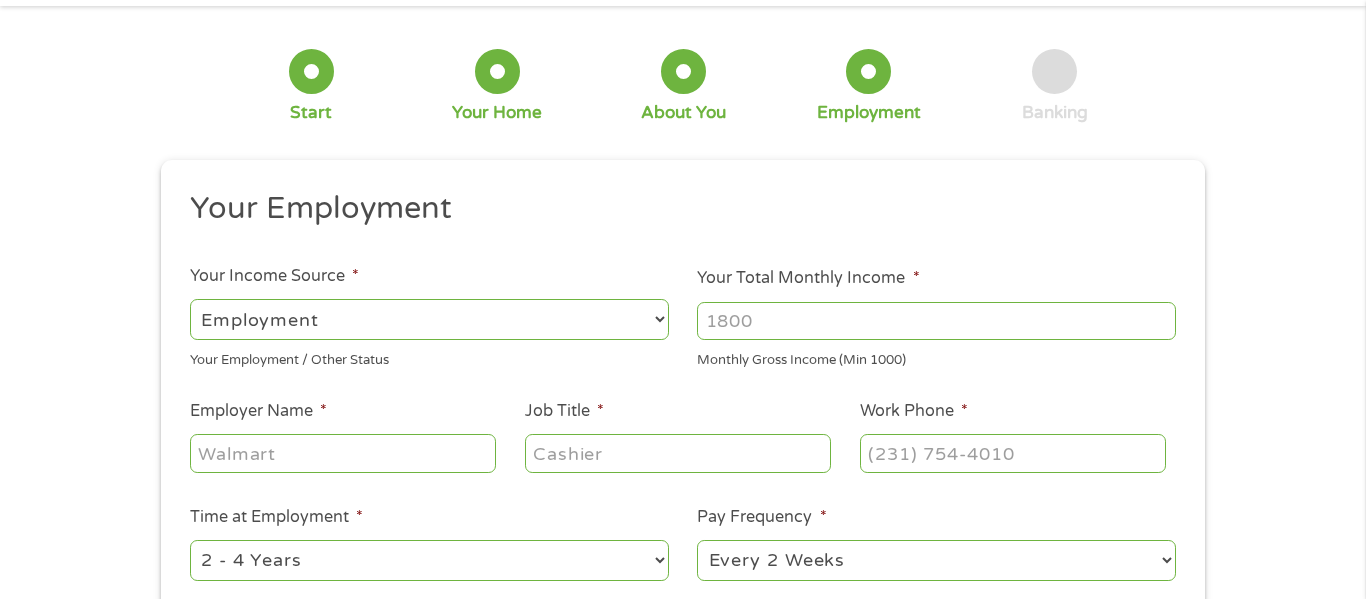 scroll, scrollTop: 80, scrollLeft: 0, axis: vertical 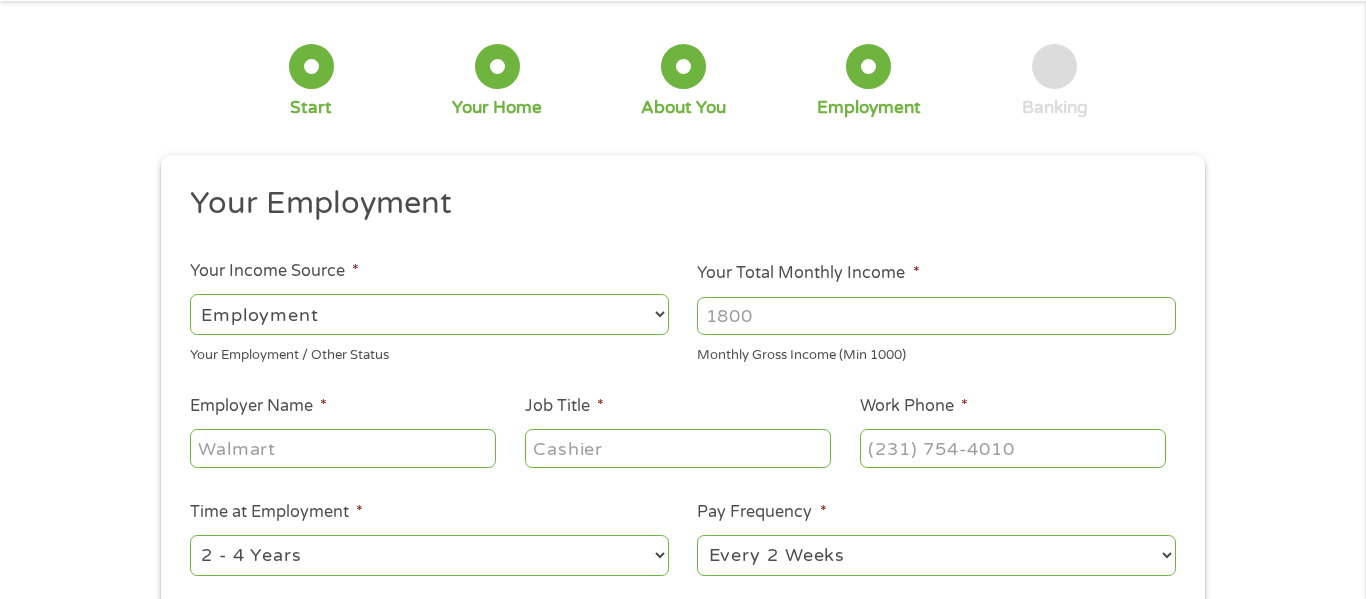 click on "--- Choose one --- Employment Self Employed Benefits" at bounding box center (429, 314) 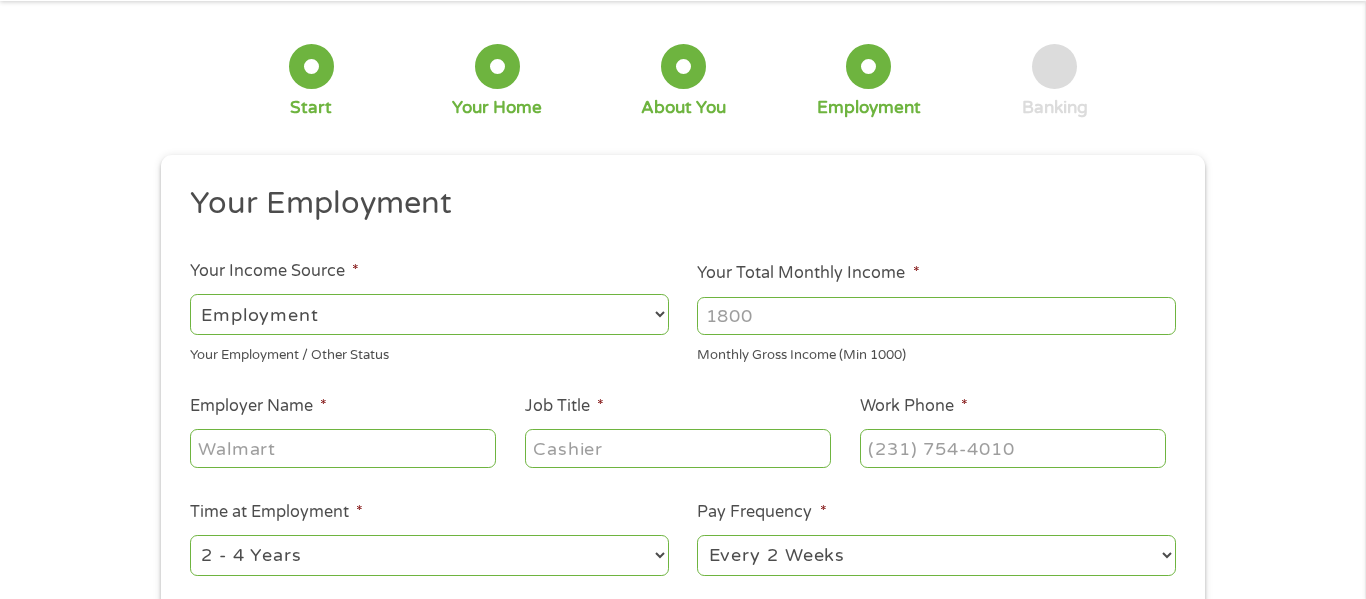 select on "benefits" 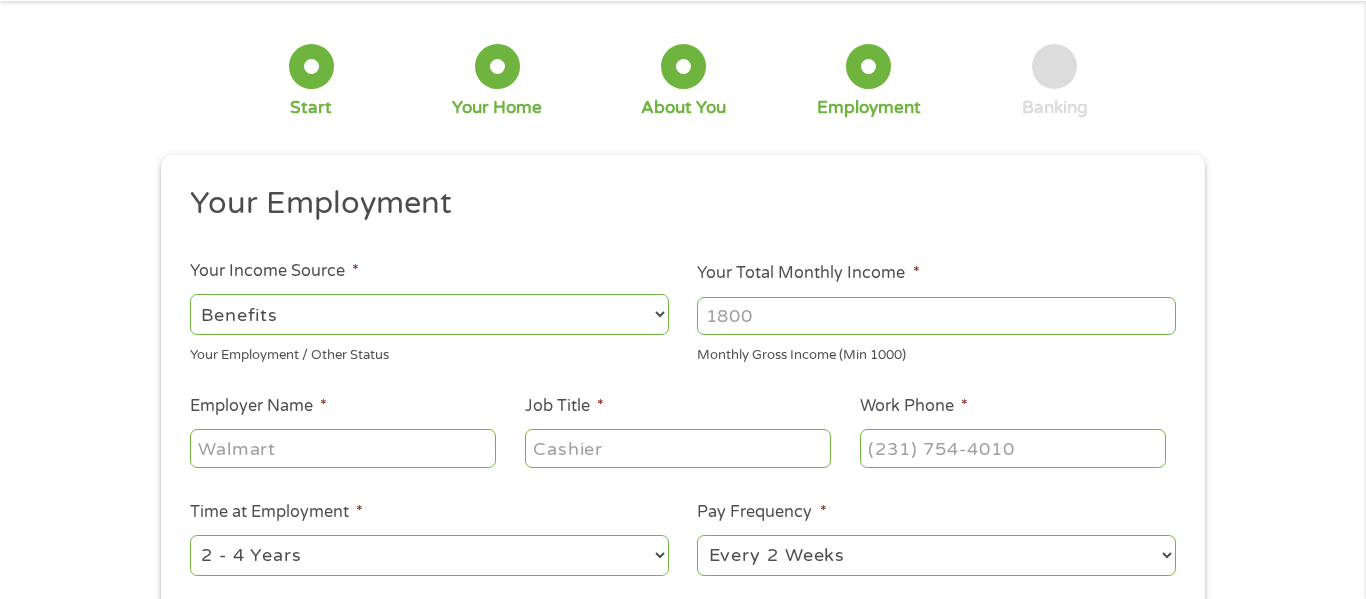 click on "--- Choose one --- Employment Self Employed Benefits" at bounding box center (429, 314) 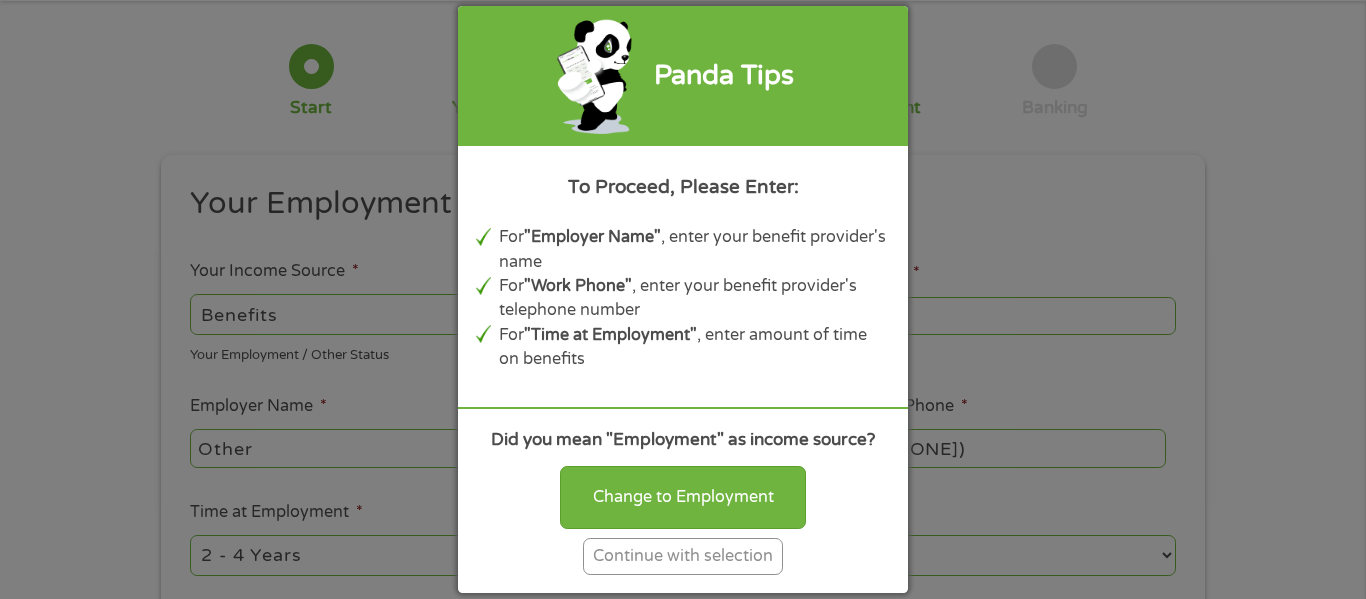 click on "Panda Tips To Proceed, Please Enter: For  "Employer Name" , enter your benefit provider's name For  "Work Phone" , enter your benefit provider's telephone number For  "Time at Employment" , enter amount of time on benefits Did you mean "Employment" as income source? Change to Employment Continue with selection" at bounding box center [683, 299] 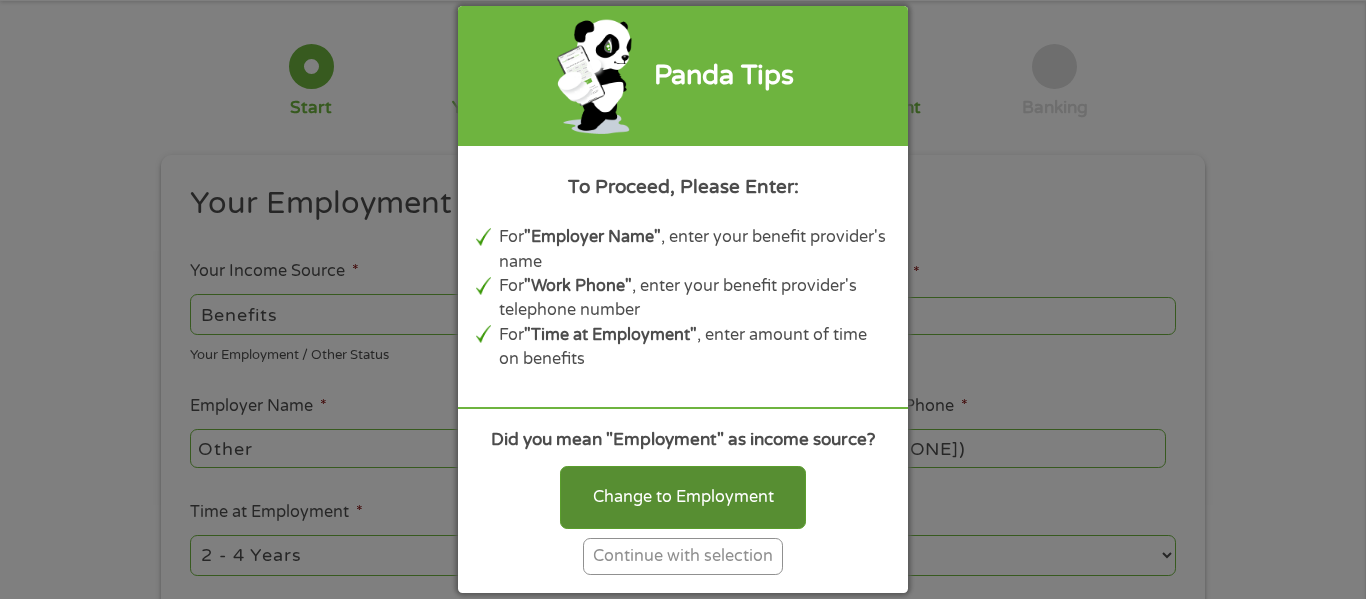 click on "Change to Employment" at bounding box center [683, 497] 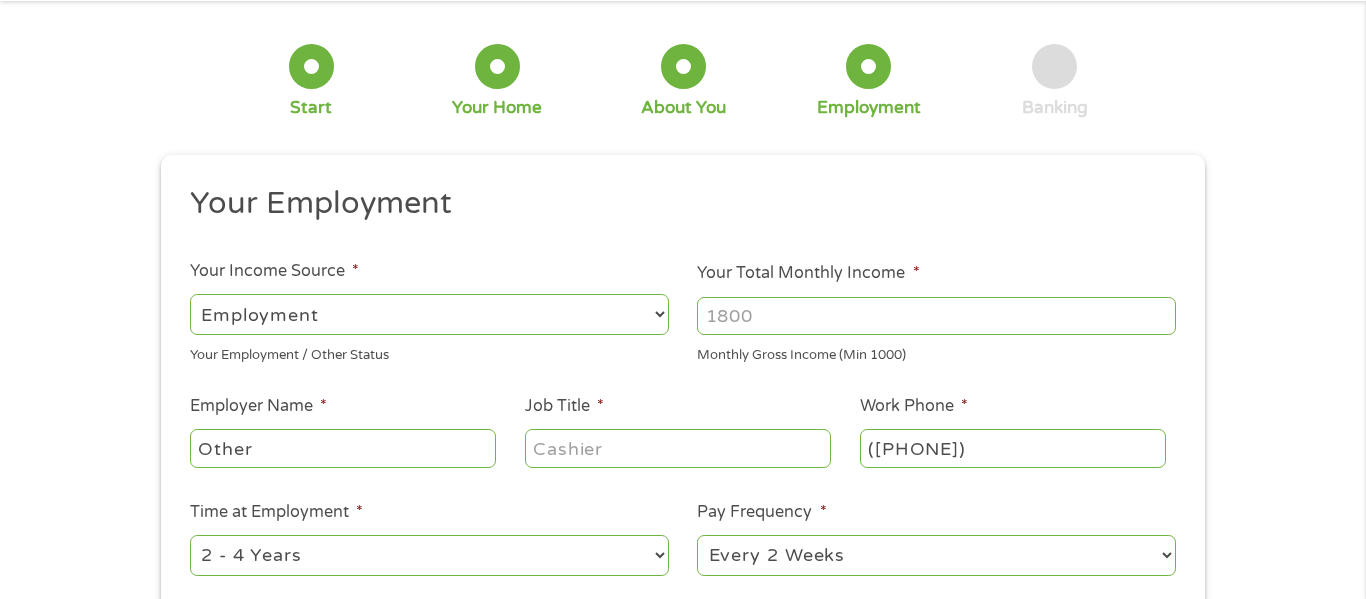 click on "Other" at bounding box center (343, 448) 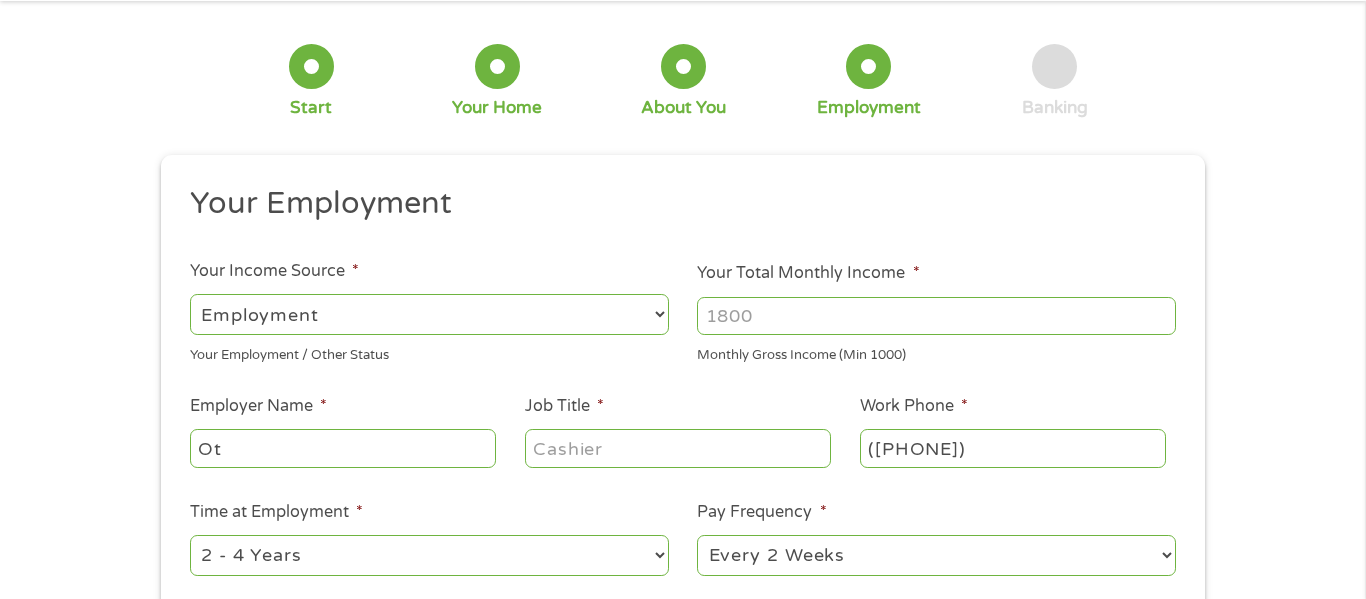 type on "O" 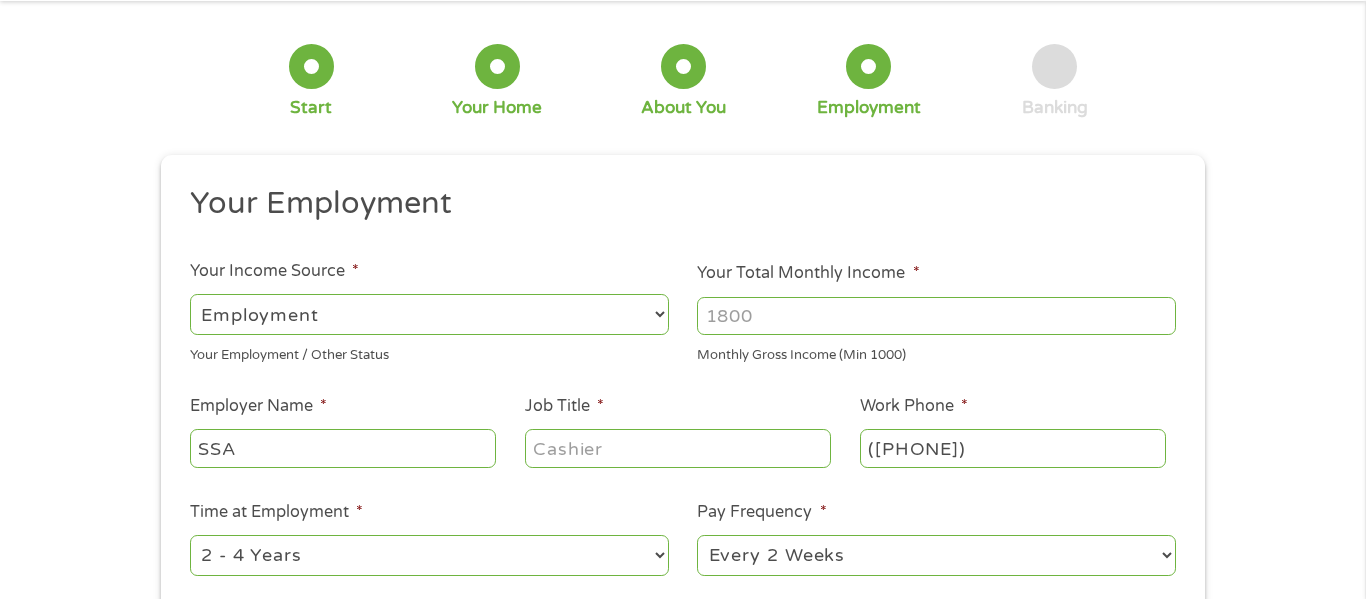 type on "SSA" 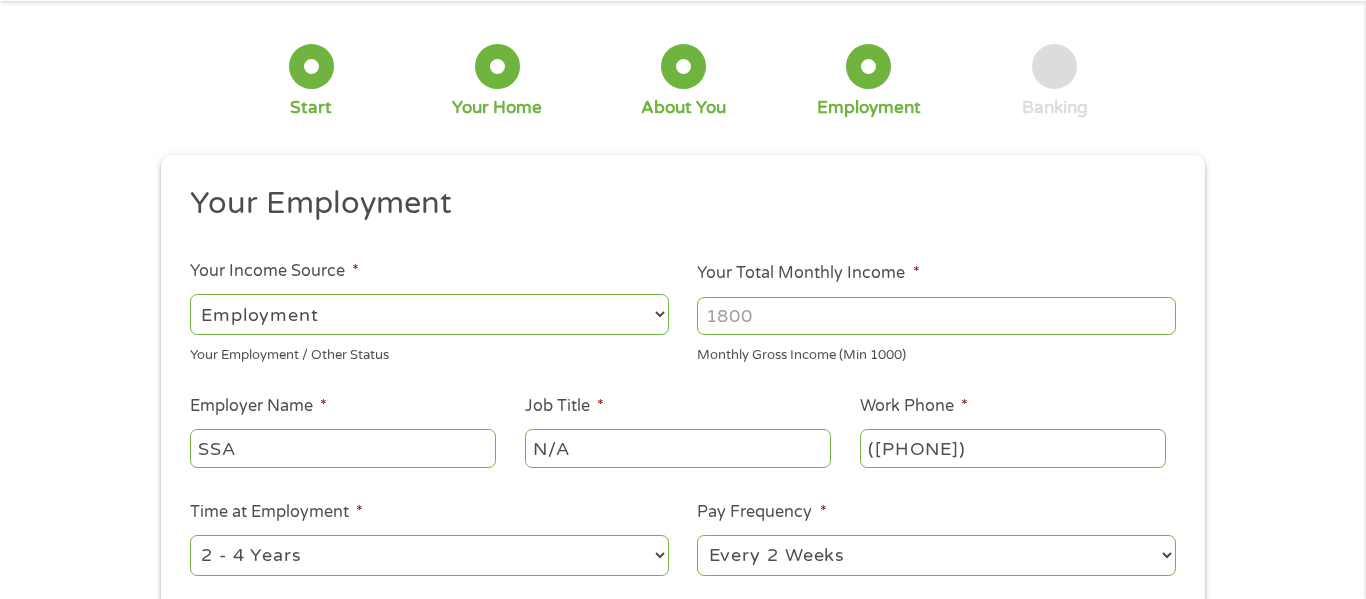 type on "N/A" 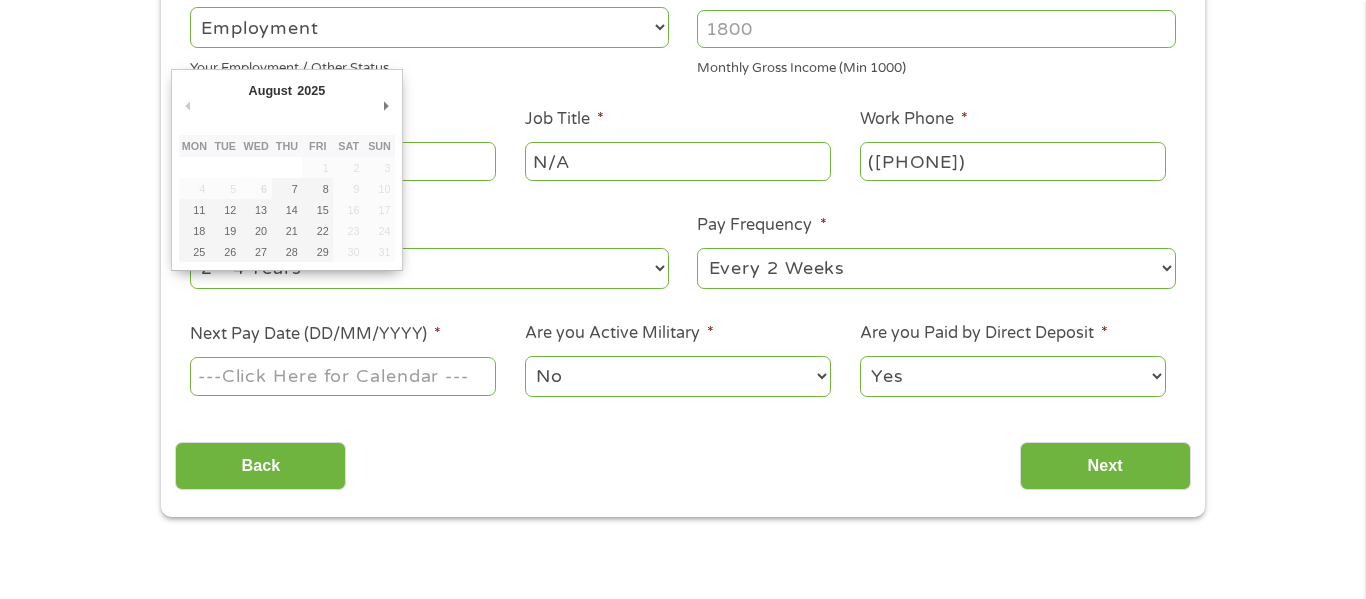 scroll, scrollTop: 444, scrollLeft: 0, axis: vertical 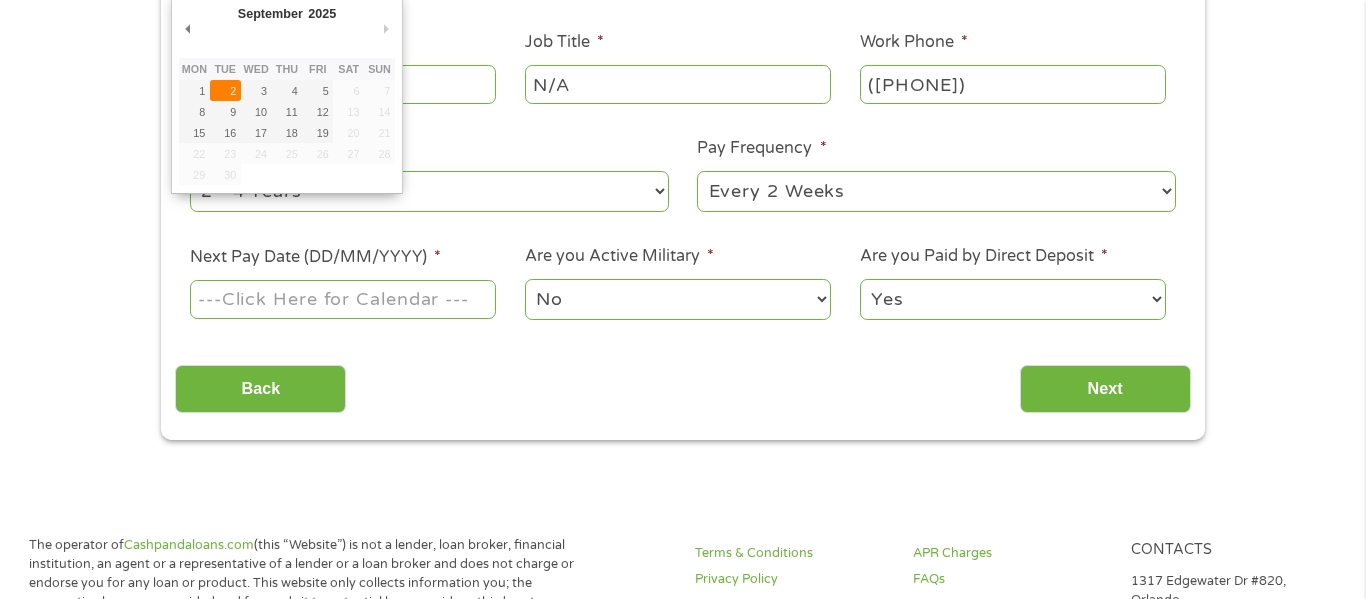 type on "02/09/2025" 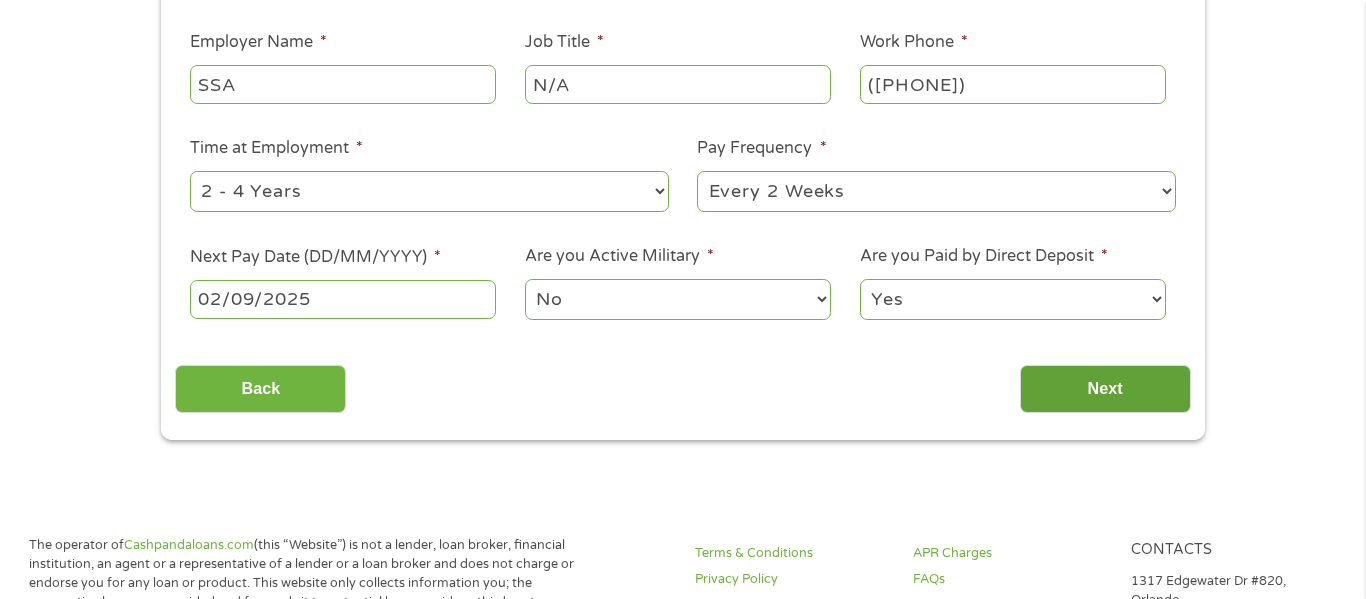 click on "Next" at bounding box center (1105, 389) 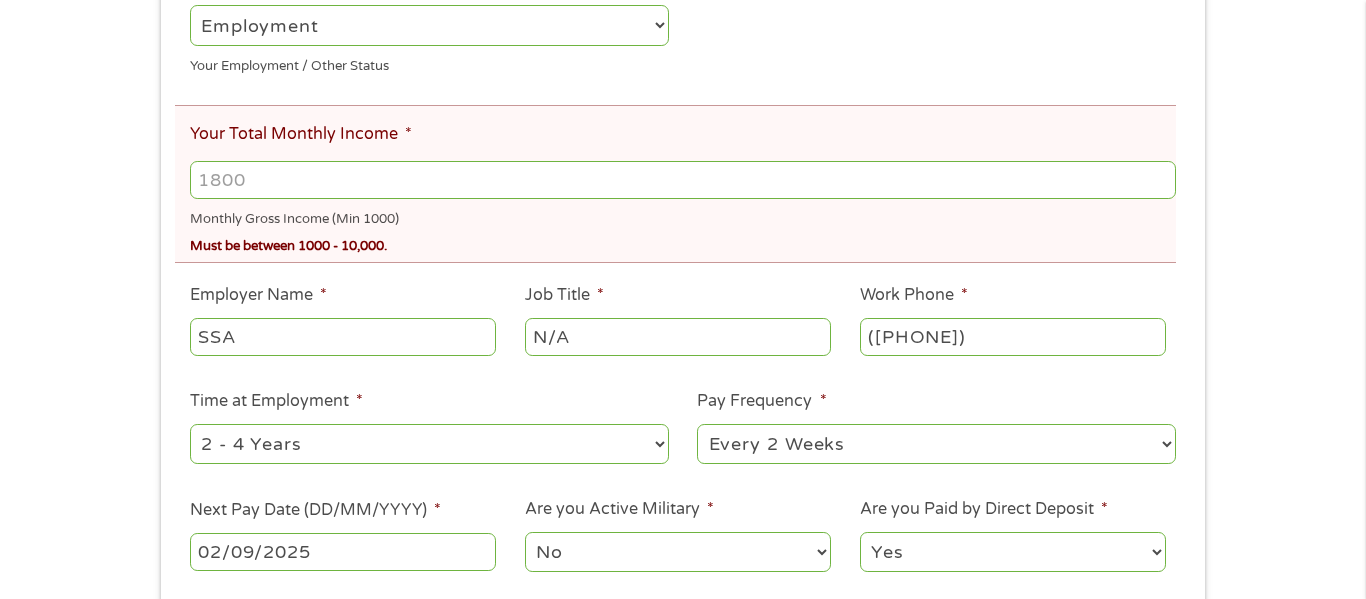 scroll, scrollTop: 277, scrollLeft: 0, axis: vertical 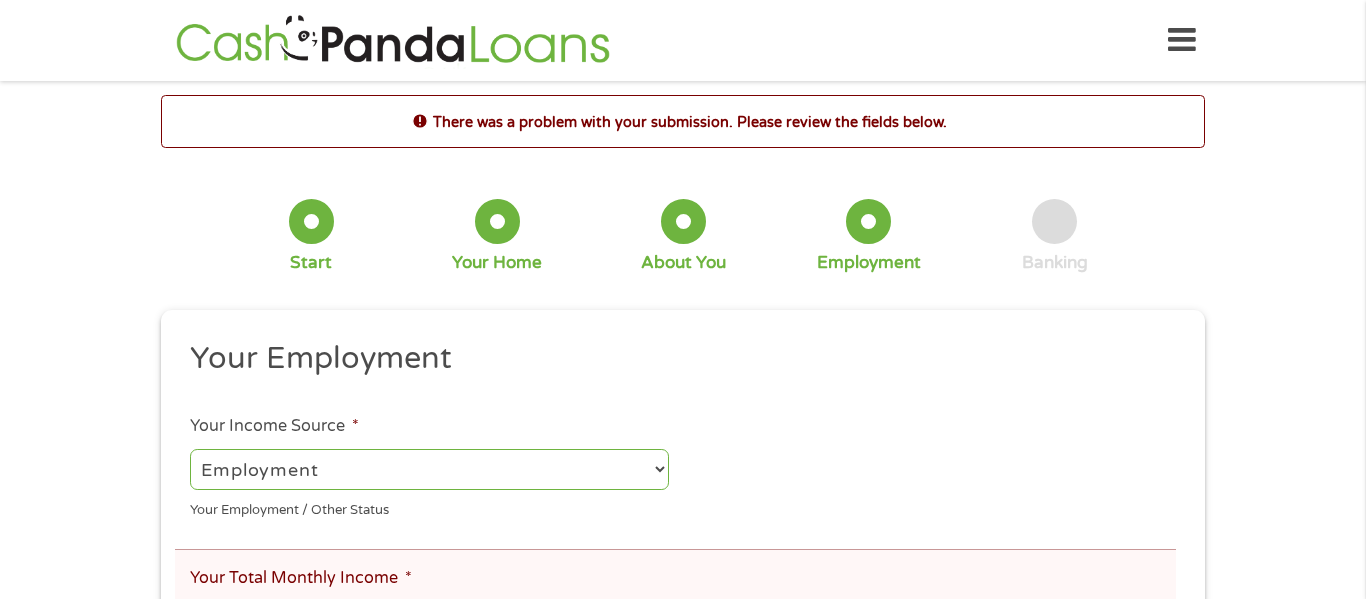 click on "Your Employment Your Income Source * --- Choose one --- Employment Self Employed Benefits Your Employment / Other Status Your Total Monthly Income * Monthly Gross Income (Min 1000) Must be between 1000 - 10,000. This field is hidden when viewing the form Other Income * 0 Pension, Spouse \u0026 any Other Income Employer Name * SSA Job Title * N/A Work Phone * ([PHONE]) Time at Employment * --- Choose one --- 1 Year or less 1 - 2 Years 2 - 4 Years Over 4 Years Pay Frequency * --- Choose one --- Every 2 Weeks Every Week Monthly Semi-Monthly Next Pay Date (DD/MM/YYYY) * 02/09/2025 Are you Active Military * No Yes Are you Paid by Direct Deposit * Yes No" at bounding box center [682, 687] 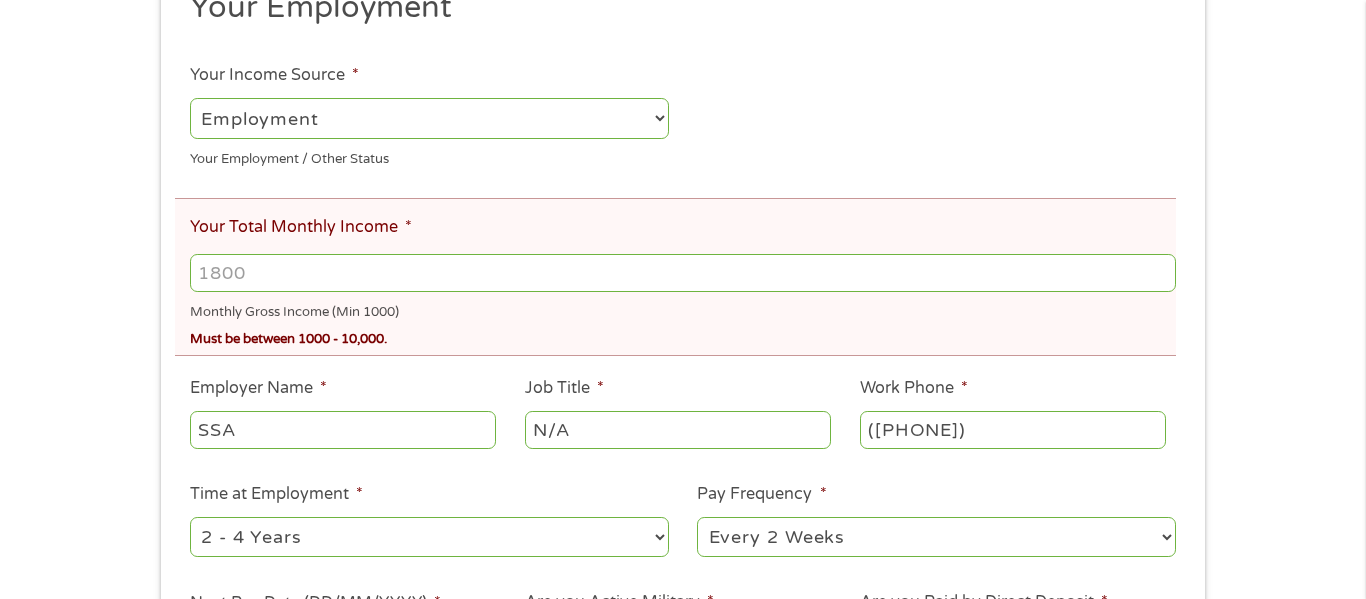 scroll, scrollTop: 360, scrollLeft: 0, axis: vertical 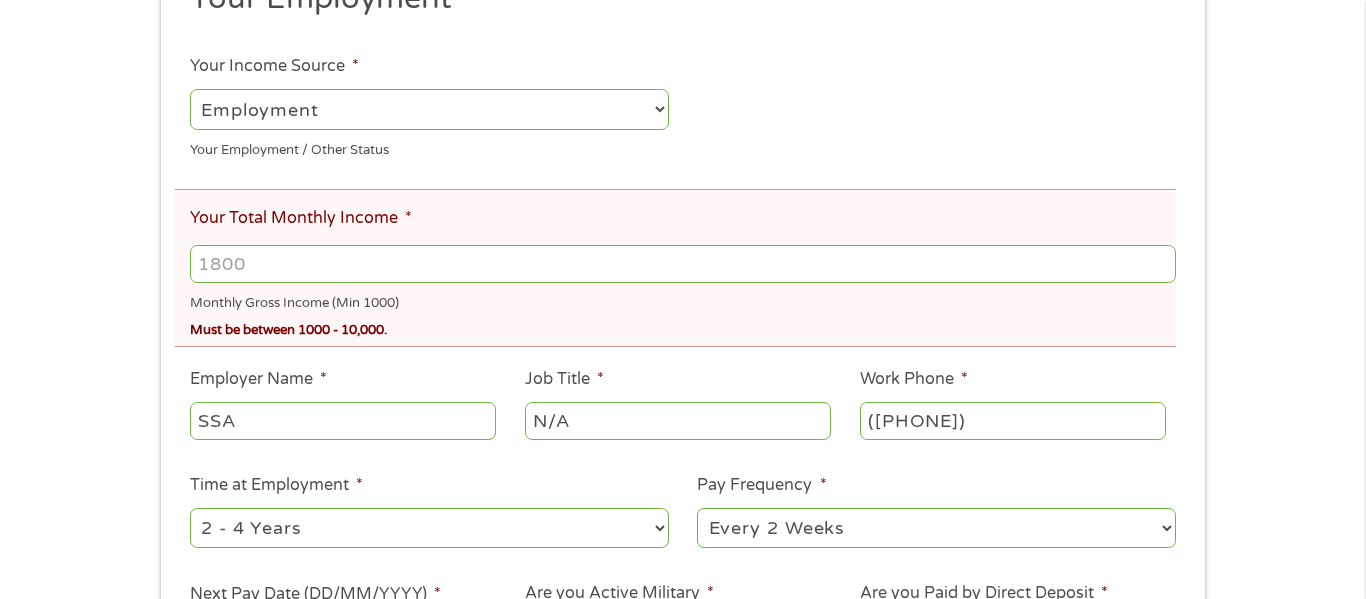 click on "Your Total Monthly Income *" at bounding box center [683, 264] 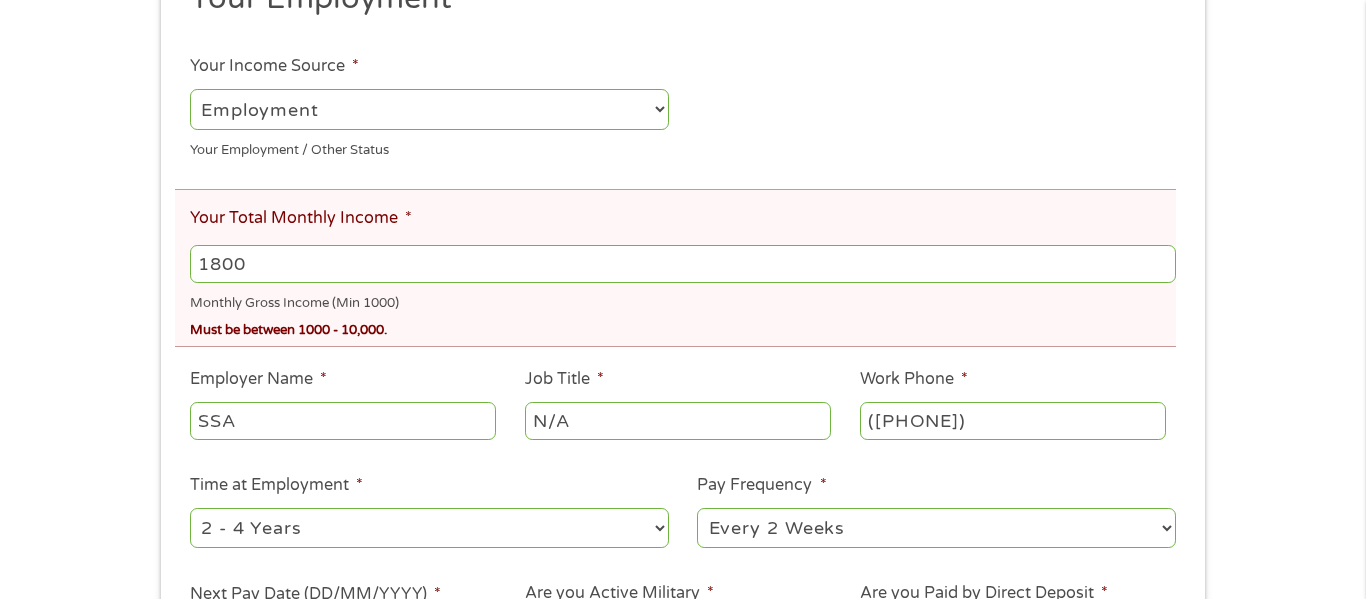type on "1800" 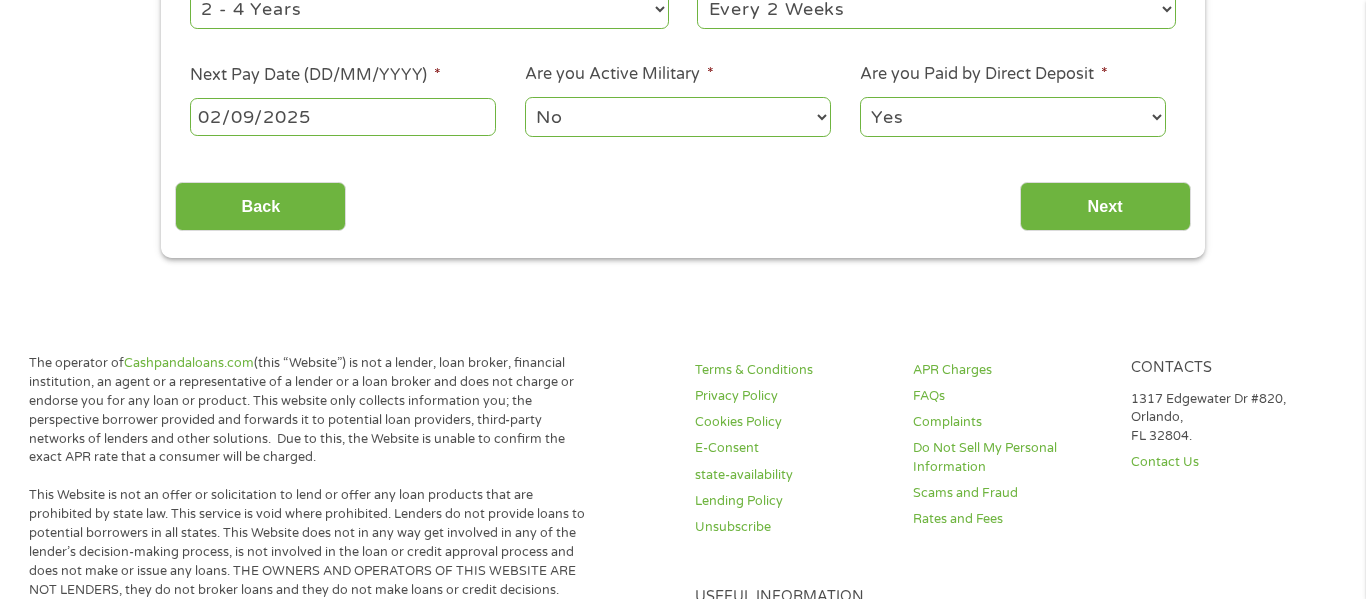 scroll, scrollTop: 880, scrollLeft: 0, axis: vertical 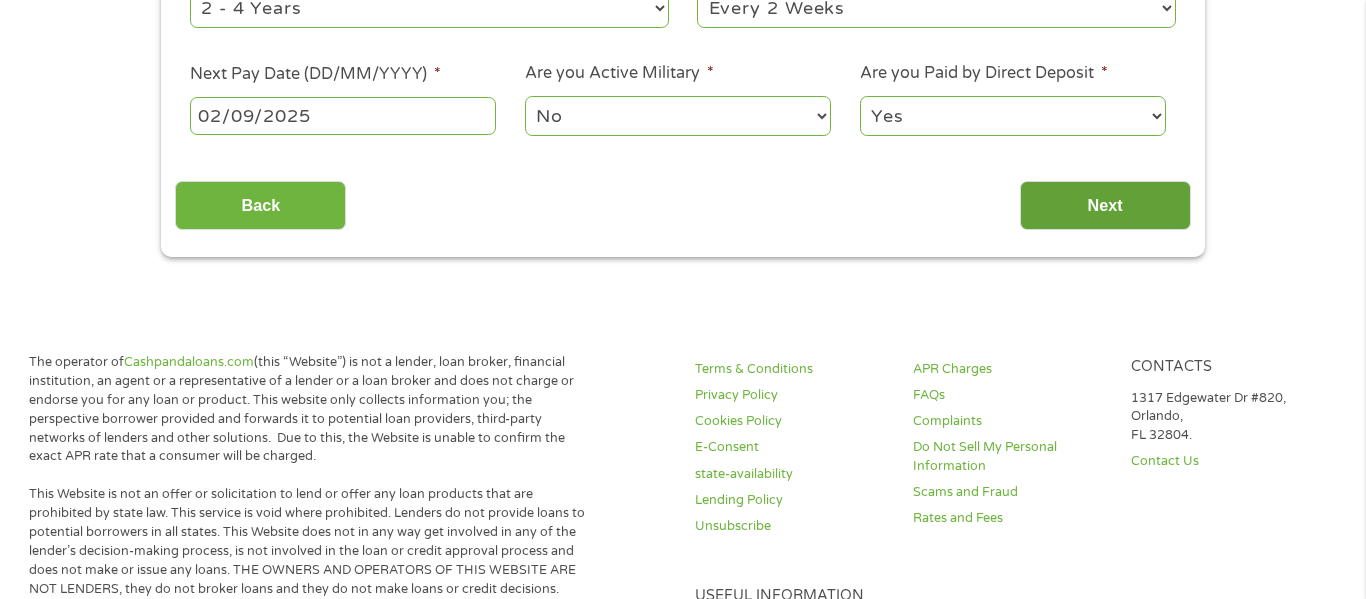 click on "Next" at bounding box center (1105, 205) 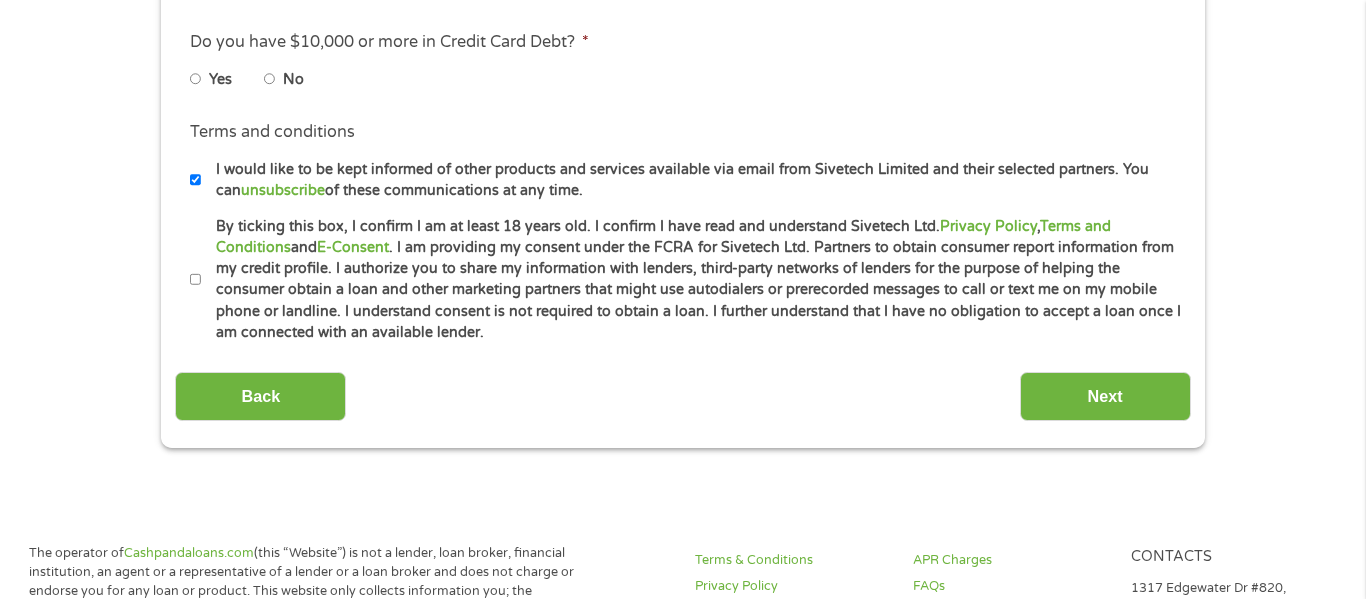 scroll, scrollTop: 8, scrollLeft: 8, axis: both 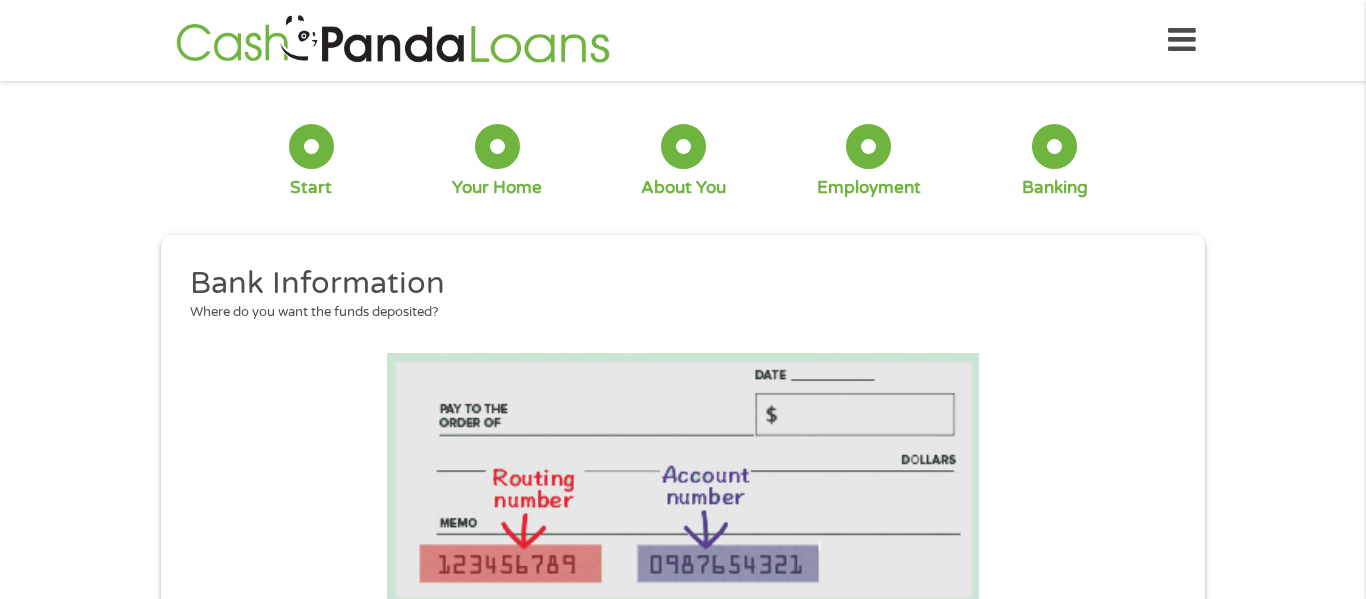 click on "1 Start 2 Your Home 3 About You 4 Employment 5 Banking 6 This field is hidden when viewing the form gclid CjwKCAjw-svEBhB6EiwAEzSdrokX-UmGV4zz8IUystgsFCW64hbHVdLu0OvVyArTWh-qOzhDIntPXxoC9j0QAvD_BwE This field is hidden when viewing the form Referrer https://www.cashpandaloans.com/payday-loans/?medium=adwords&source=adwords&campaign=22082442849&adgroup=171710594054&creative=711039648649&position=&keyword=tribal%20loan&utm_term=searchterm&matchtype=p&device=c&network=g&gad_source=1&gad_campaignid=22082442849&gbraid=0AAAAABxw2IgnDHhmC8cDG6DdHNDoS4t4g&gclid=CjwKCAjw-svEBhB6EiwAEzSdrokX-UmGV4zz8IUystgsFCW64hbHVdLu0OvVyArTWh-qOzhDIntPXxoC9j0QAvD_BwE This field is hidden when viewing the form Source adwords This field is hidden when viewing the form Campaign 22082442849 This field is hidden when viewing the form Medium adwords This field is hidden when viewing the form adgroup creative p" at bounding box center (683, 711) 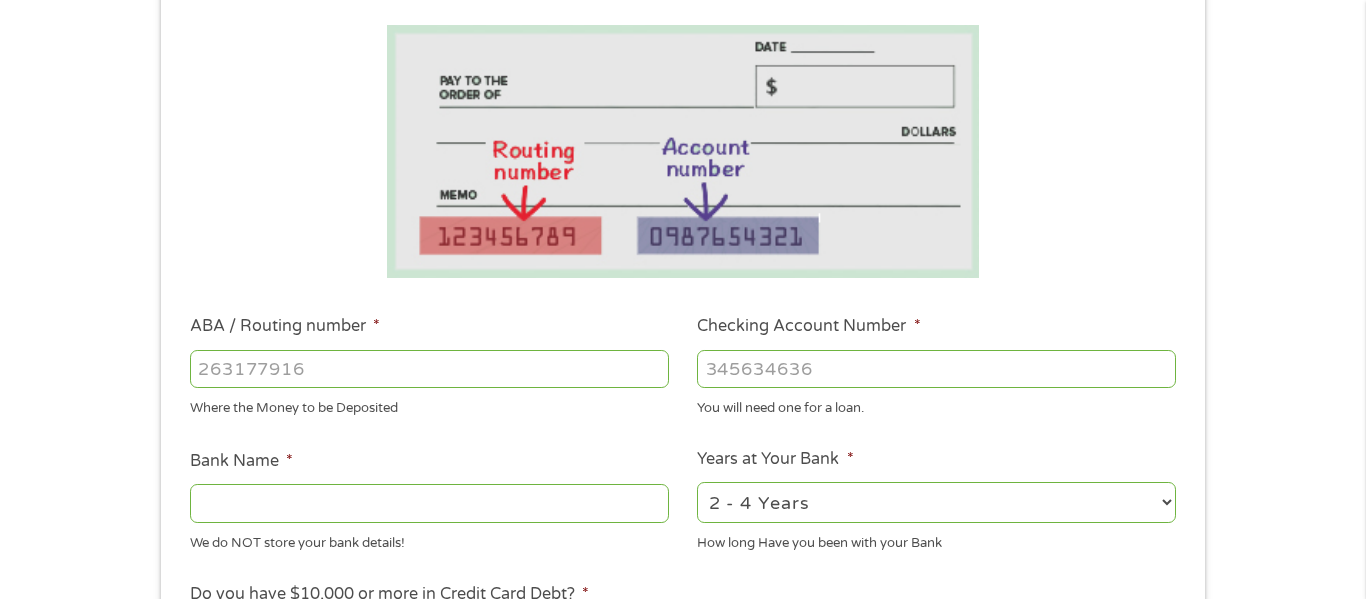 scroll, scrollTop: 360, scrollLeft: 0, axis: vertical 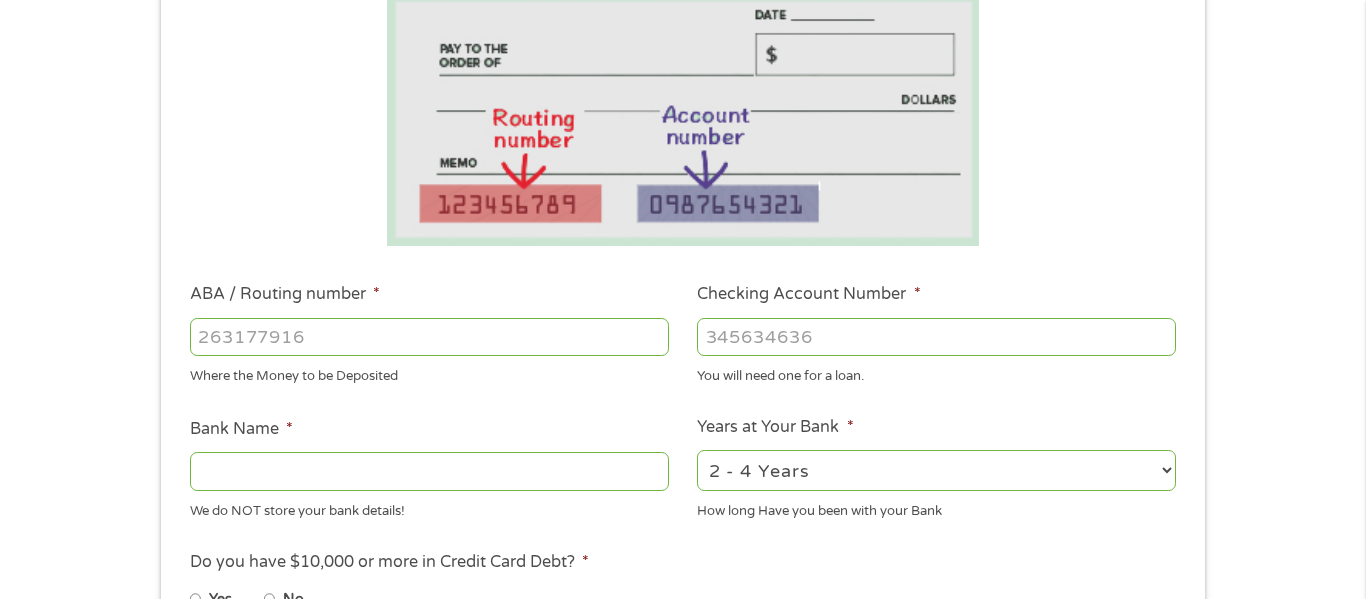 click on "ABA / Routing number *" at bounding box center [429, 337] 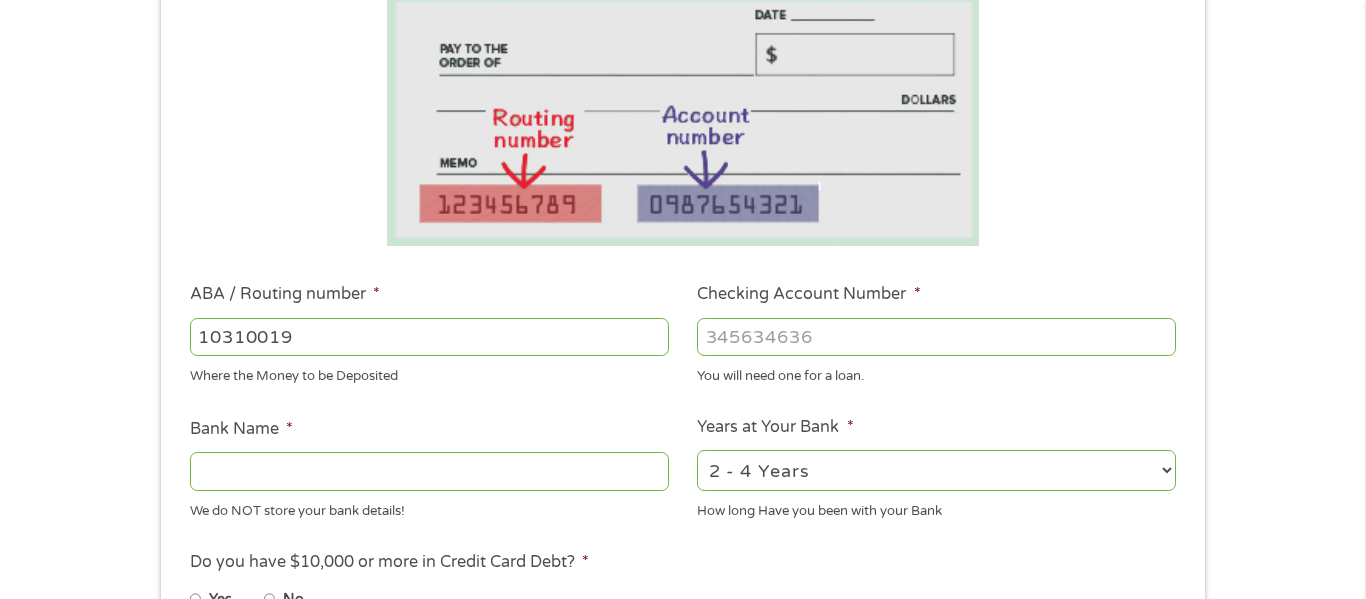 type on "103100195" 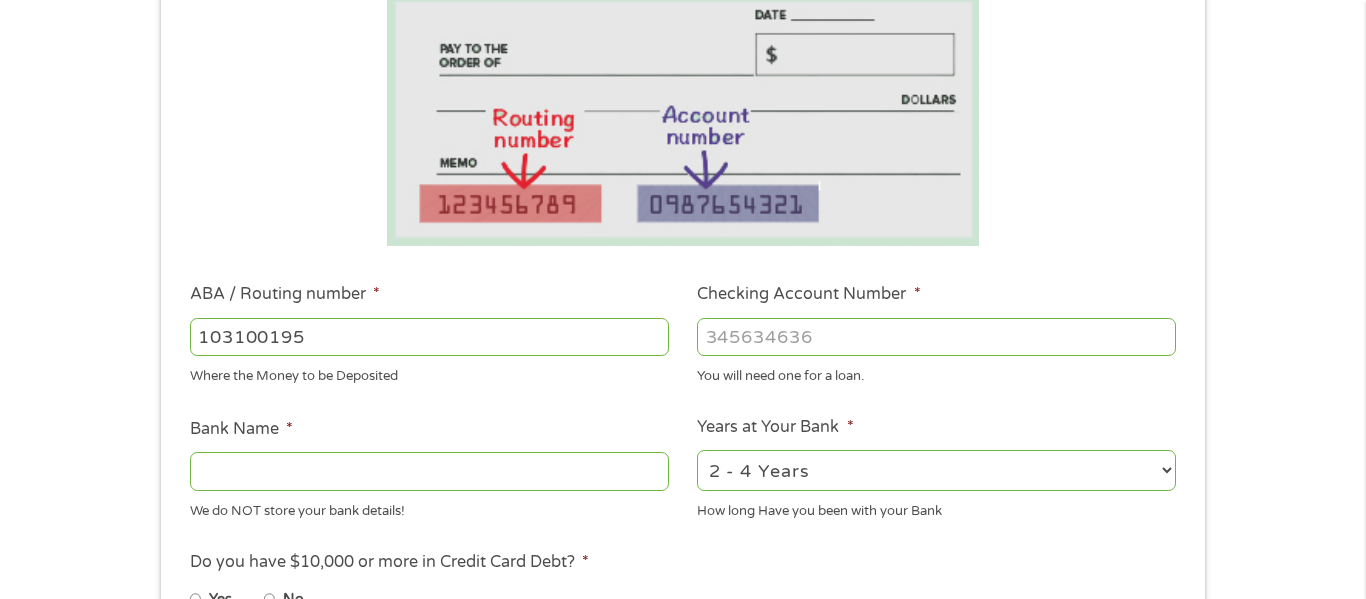 type on "CENTRAL NATIONAL BANK  TRUST" 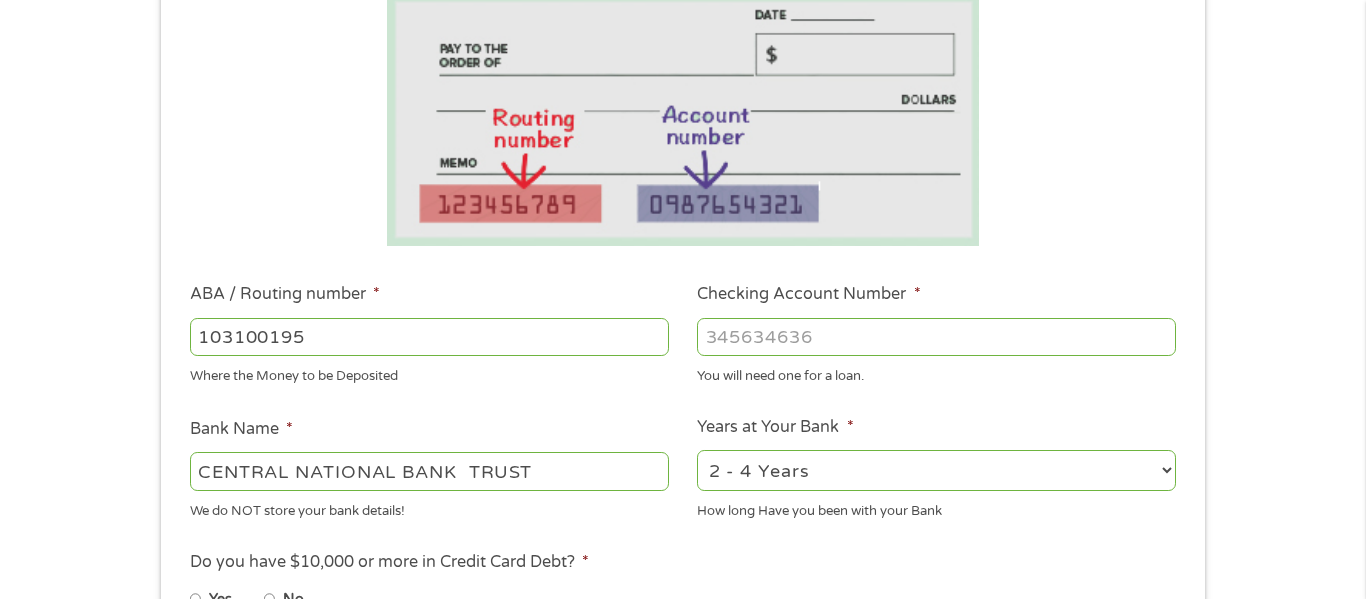 type on "103100195" 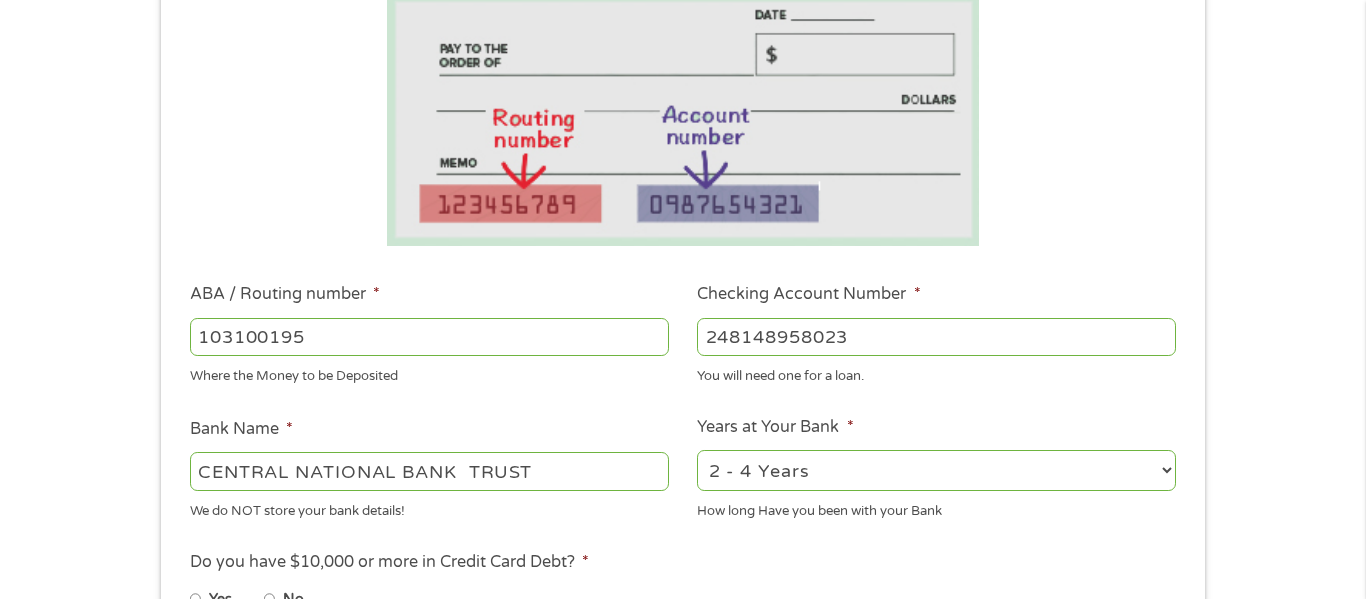 type on "248148958023" 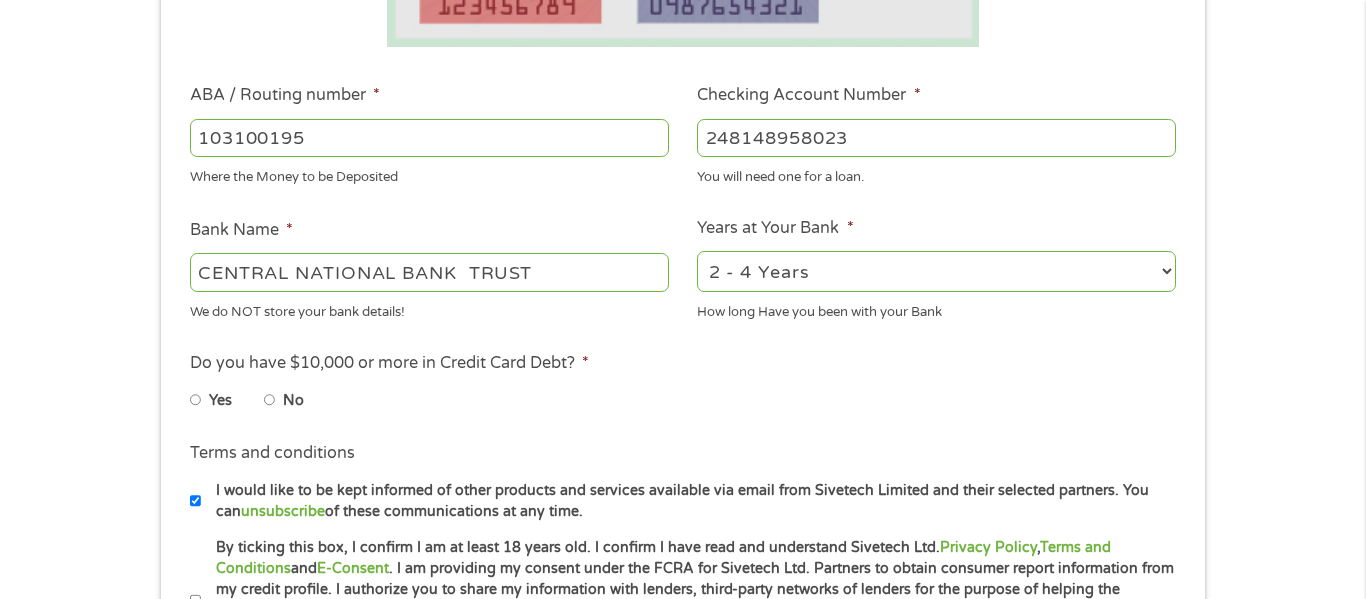 scroll, scrollTop: 560, scrollLeft: 0, axis: vertical 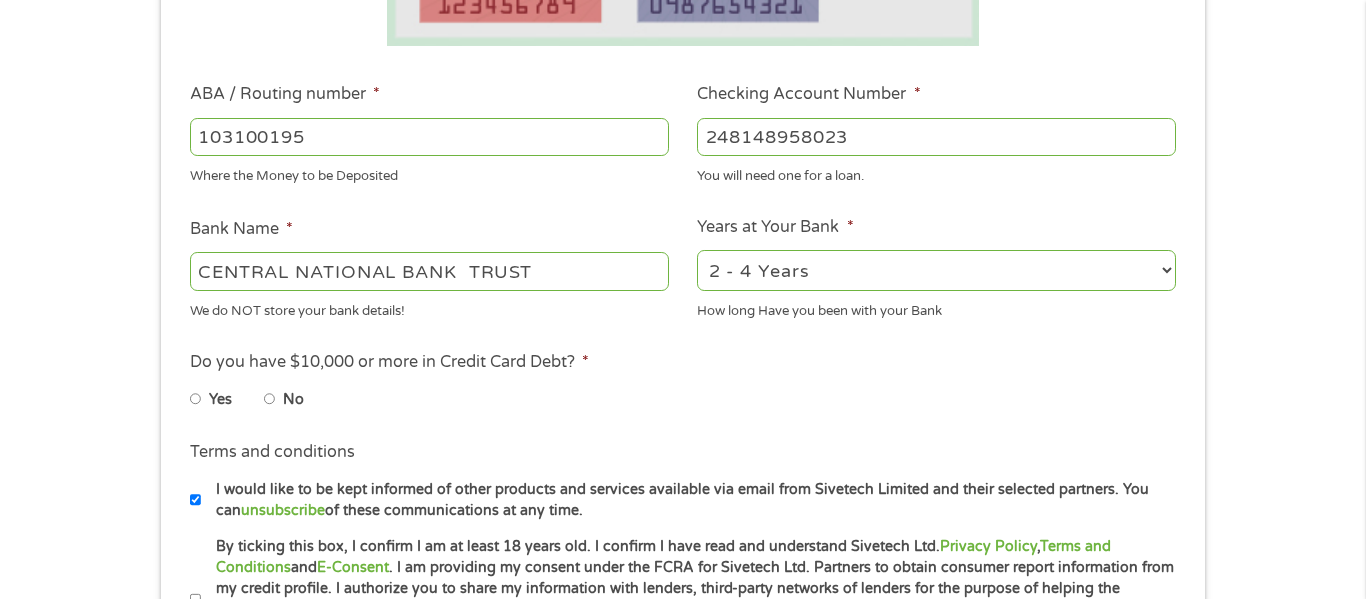 click on "No" at bounding box center [270, 399] 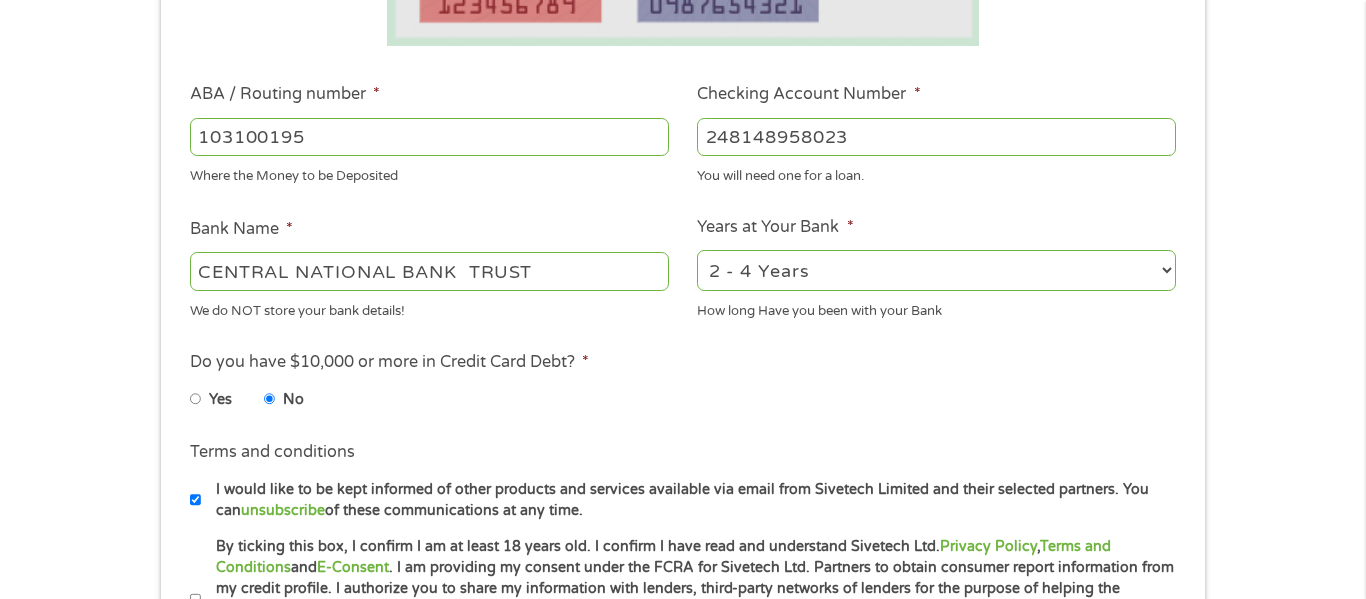 click on "1 Start 2 Your Home 3 About You 4 Employment 5 Banking 6 This field is hidden when viewing the form gclid CjwKCAjw-svEBhB6EiwAEzSdrokX-UmGV4zz8IUystgsFCW64hbHVdLu0OvVyArTWh-qOzhDIntPXxoC9j0QAvD_BwE This field is hidden when viewing the form Referrer https://www.cashpandaloans.com/payday-loans/?medium=adwords&source=adwords&campaign=22082442849&adgroup=171710594054&creative=711039648649&position=&keyword=tribal%20loan&utm_term=searchterm&matchtype=p&device=c&network=g&gad_source=1&gad_campaignid=22082442849&gbraid=0AAAAABxw2IgnDHhmC8cDG6DdHNDoS4t4g&gclid=CjwKCAjw-svEBhB6EiwAEzSdrokX-UmGV4zz8IUystgsFCW64hbHVdLu0OvVyArTWh-qOzhDIntPXxoC9j0QAvD_BwE This field is hidden when viewing the form Source adwords This field is hidden when viewing the form Campaign 22082442849 This field is hidden when viewing the form Medium adwords This field is hidden when viewing the form adgroup creative p" at bounding box center [683, 151] 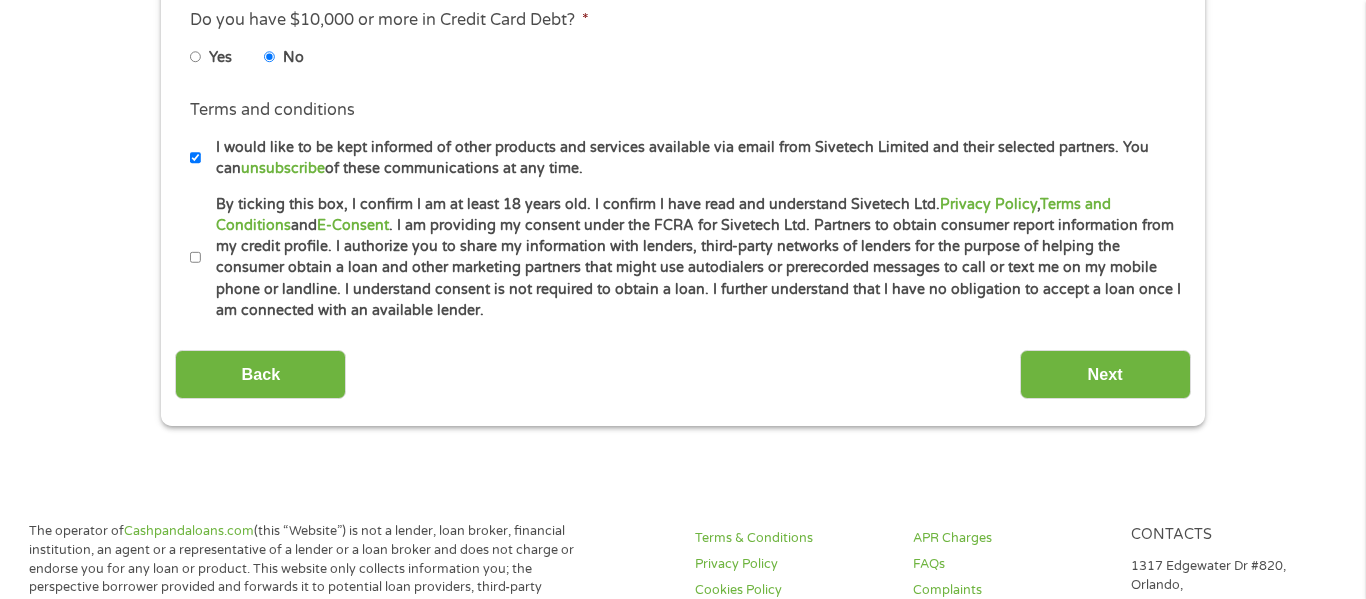 scroll, scrollTop: 920, scrollLeft: 0, axis: vertical 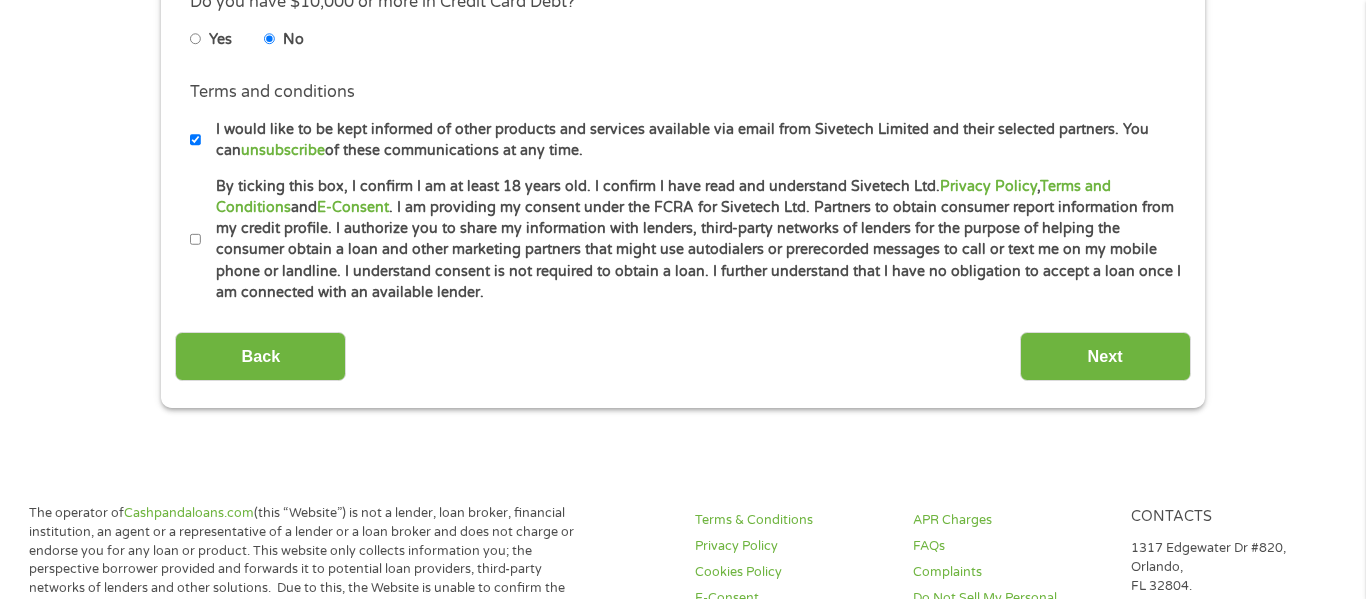 click on "Terms and conditions *
By ticking this box, I confirm I am at least 18 years old. I confirm I have read and understand Sivetech Ltd.  Privacy Policy ,  Terms and Conditions  and  E-Consent . I am providing my consent under the FCRA for Sivetech Ltd. Partners to obtain consumer report information from my credit profile. I authorize you to share my information with lenders, third-party networks of lenders for the purpose of helping the consumer obtain a loan and other marketing partners that might use autodialers or prerecorded messages to call or text me on my mobile phone or landline. I understand consent is not required to obtain a loan. I further understand that I have no obligation to accept a loan once I am connected with an available lender." at bounding box center (682, 240) 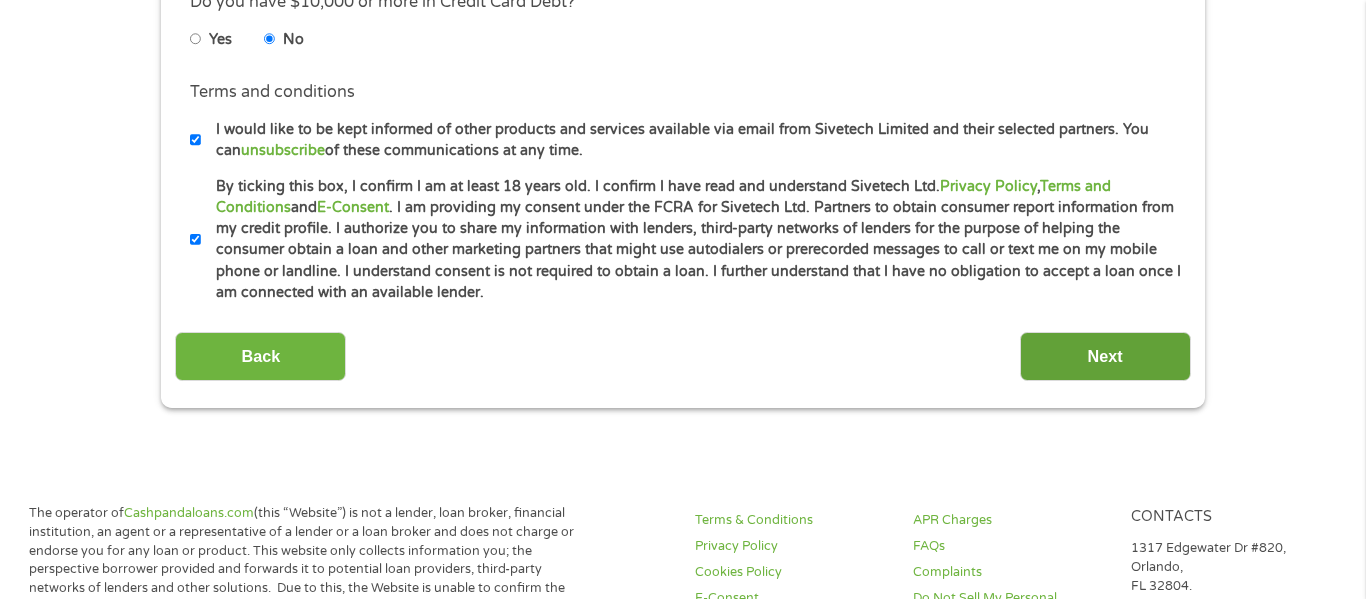 click on "Next" at bounding box center (1105, 356) 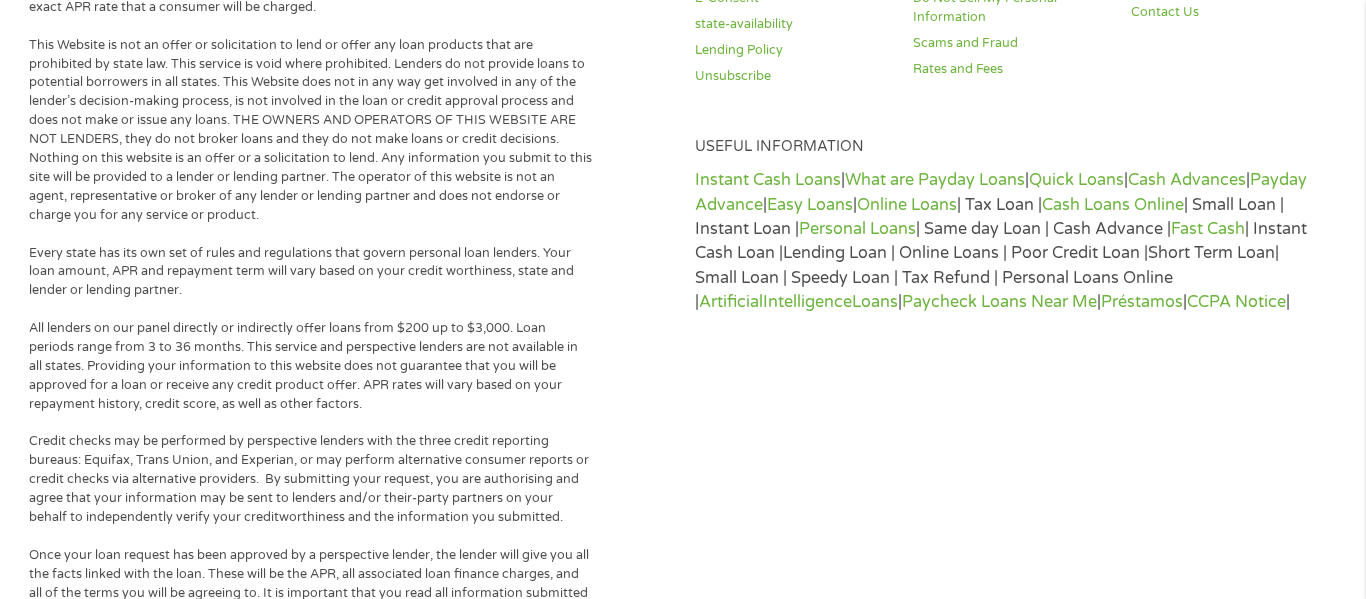 scroll, scrollTop: 8, scrollLeft: 8, axis: both 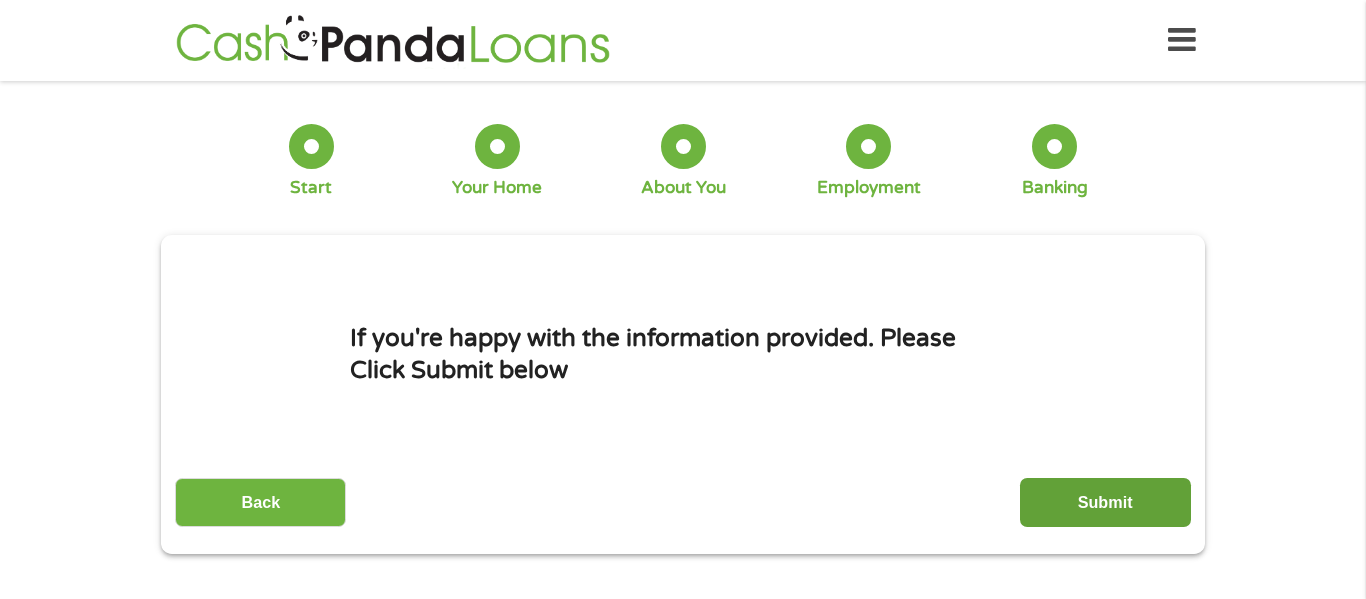 click on "Submit" at bounding box center (1105, 502) 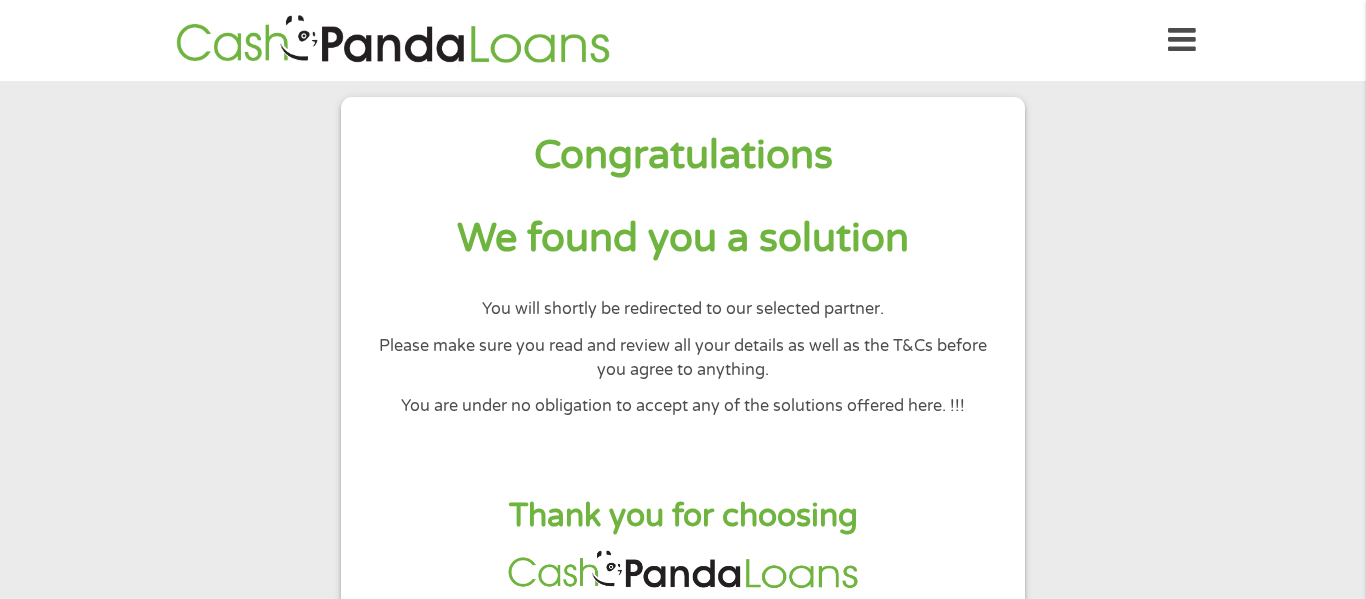 click on "Congratulations We found you a solution You will shortly be redirected to our selected partner. Please make sure you read and review all your details as well as the T&Cs before you agree to anything. You are under no obligation to accept any of the solutions offered here. !!!   Thank you for choosing" at bounding box center (683, 361) 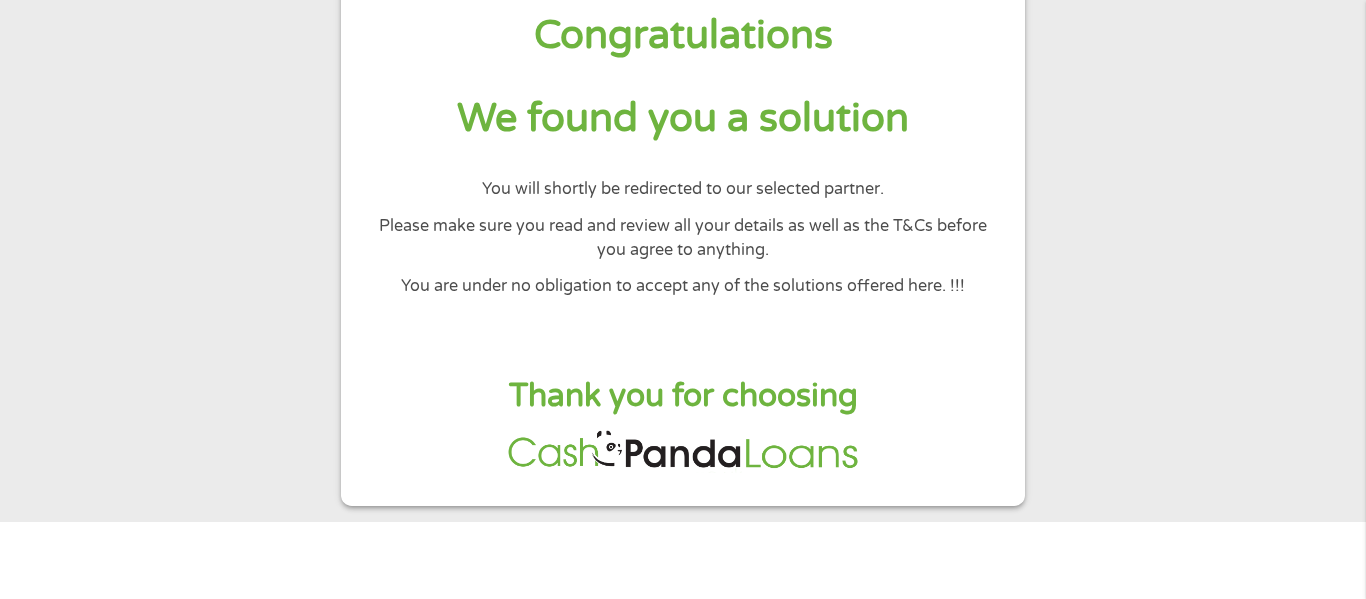 scroll, scrollTop: 160, scrollLeft: 0, axis: vertical 